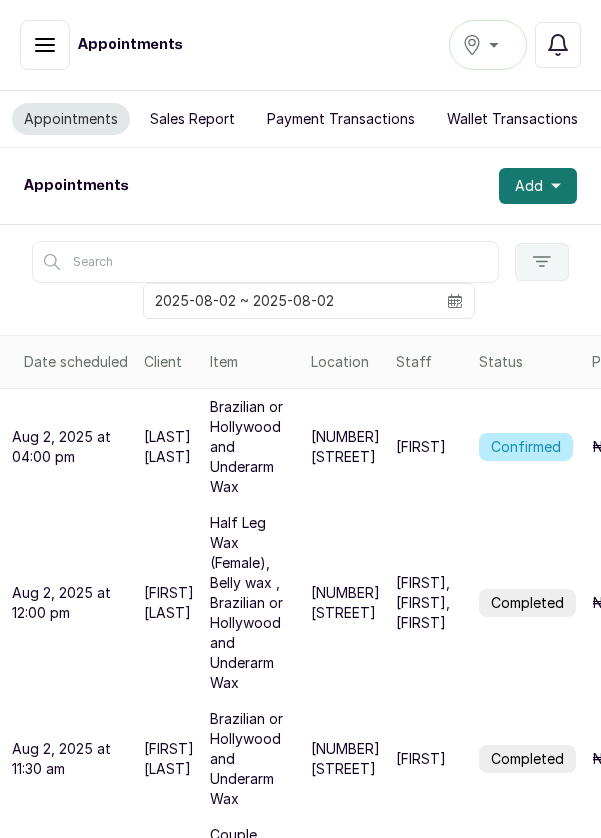 scroll, scrollTop: 10, scrollLeft: 0, axis: vertical 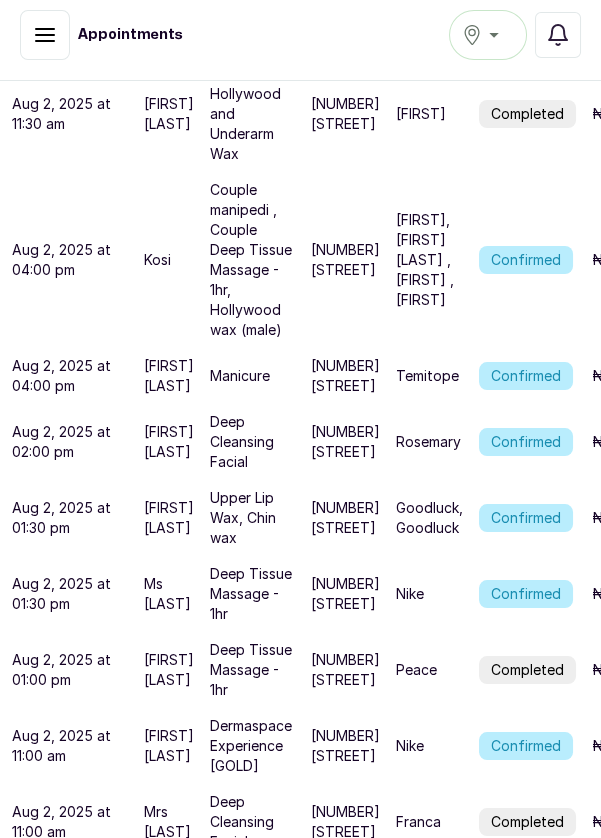 click on "Confirmed" at bounding box center [526, 518] 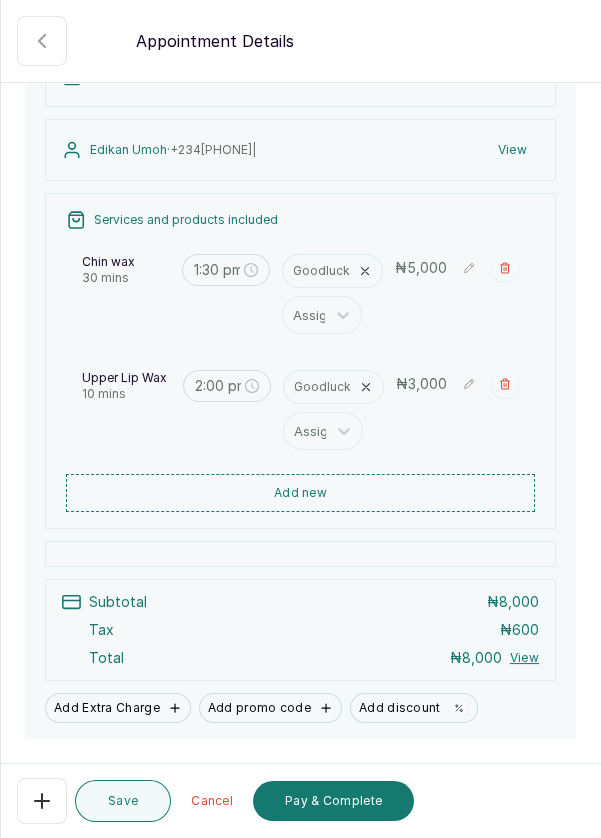 scroll, scrollTop: 214, scrollLeft: 0, axis: vertical 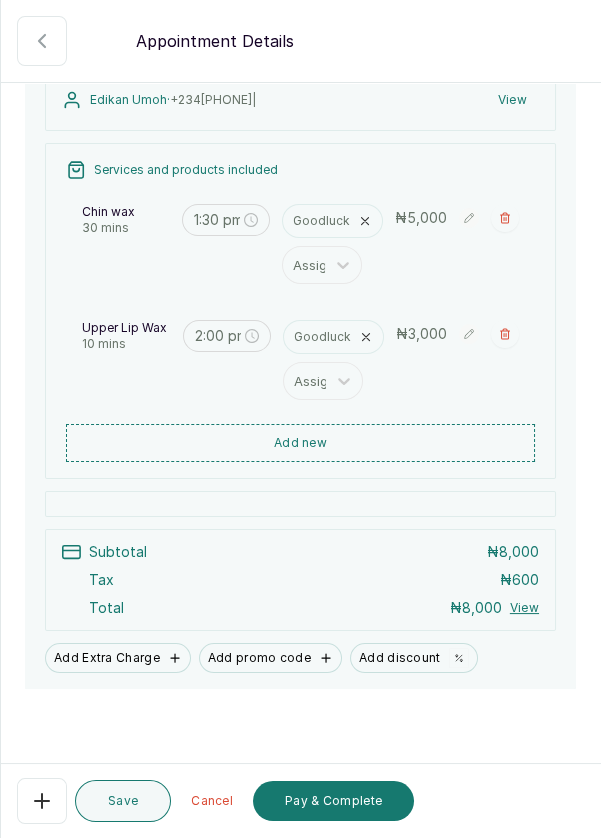 click on "Pay & Complete" at bounding box center (333, 801) 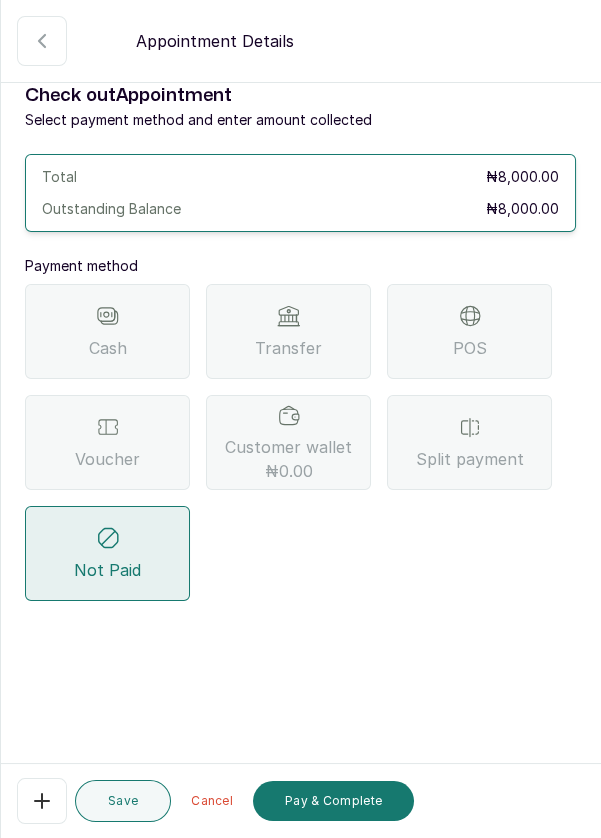 scroll, scrollTop: 0, scrollLeft: 0, axis: both 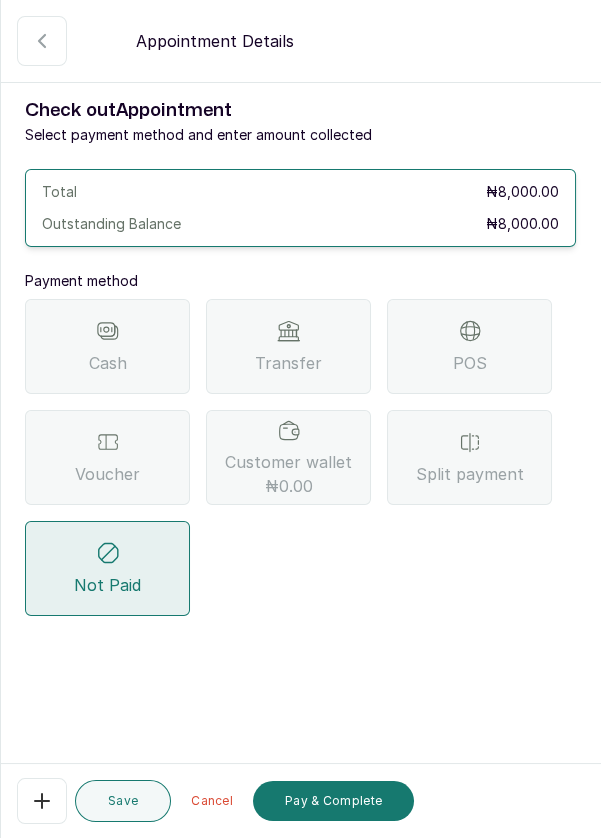 click on "POS" at bounding box center (470, 363) 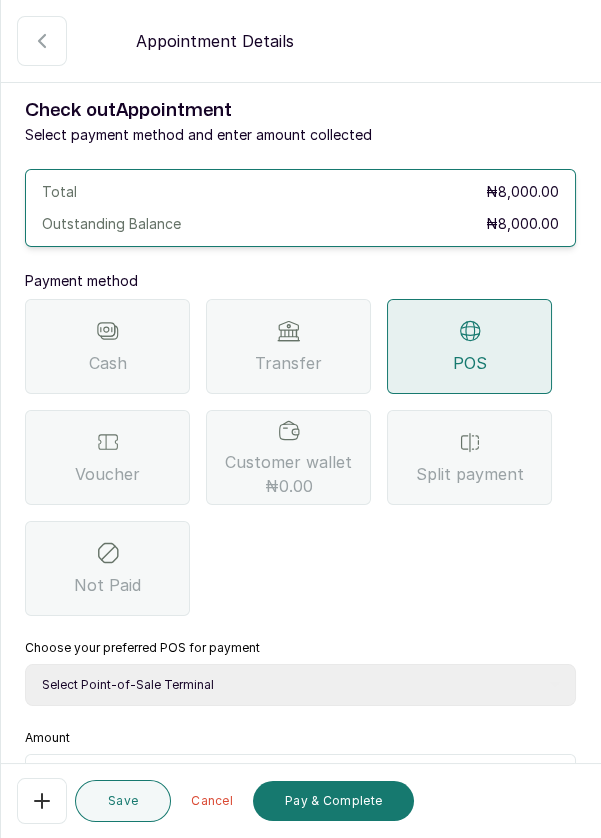 scroll, scrollTop: 132, scrollLeft: 0, axis: vertical 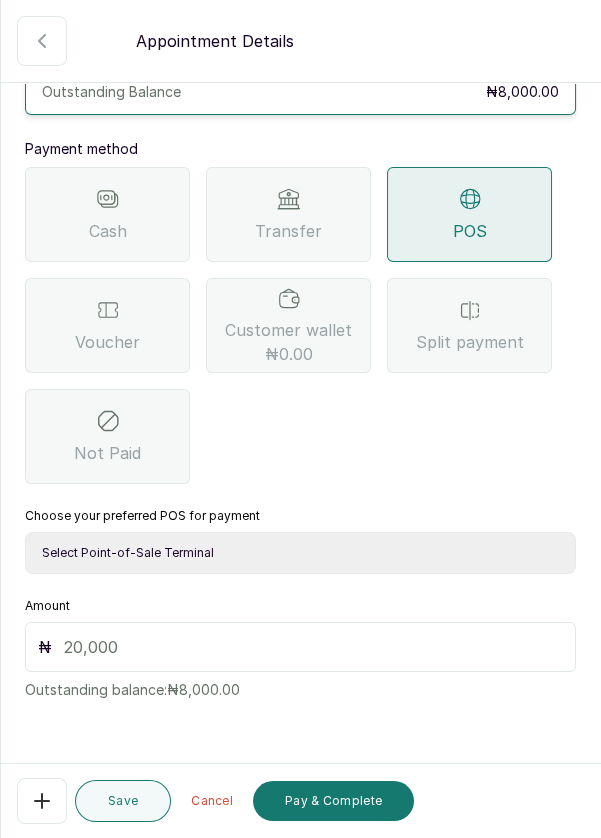 click on "Select Point-of-Sale Terminal Pos- Flutterwave  Zenith Bank POS - Paga Paga POS - Access Access Bank POS - Sterling Sterling Bank" at bounding box center (300, 553) 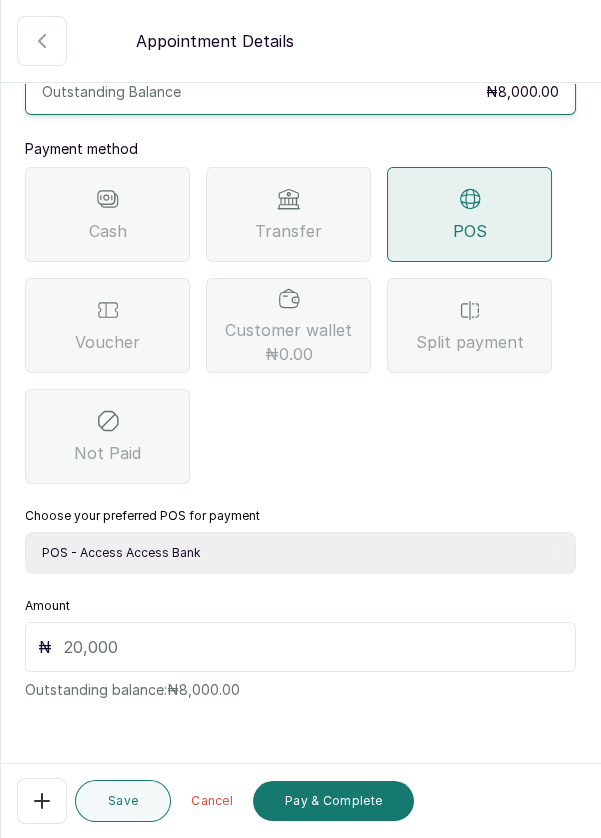 click at bounding box center [313, 647] 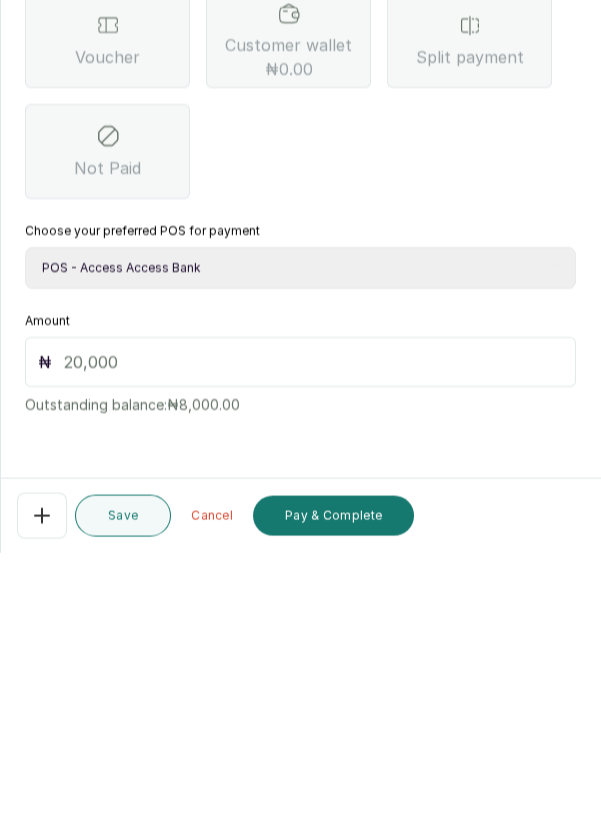 scroll, scrollTop: 82, scrollLeft: 0, axis: vertical 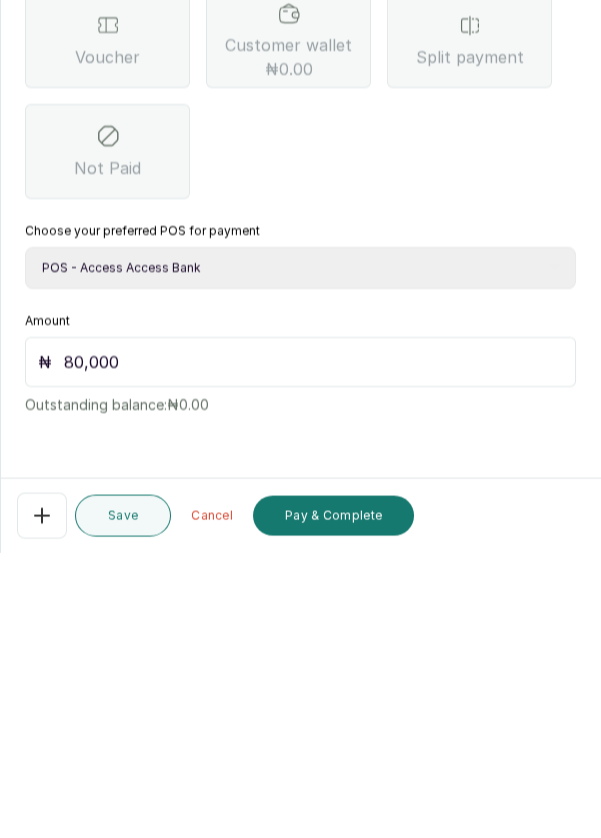 type on "8,000" 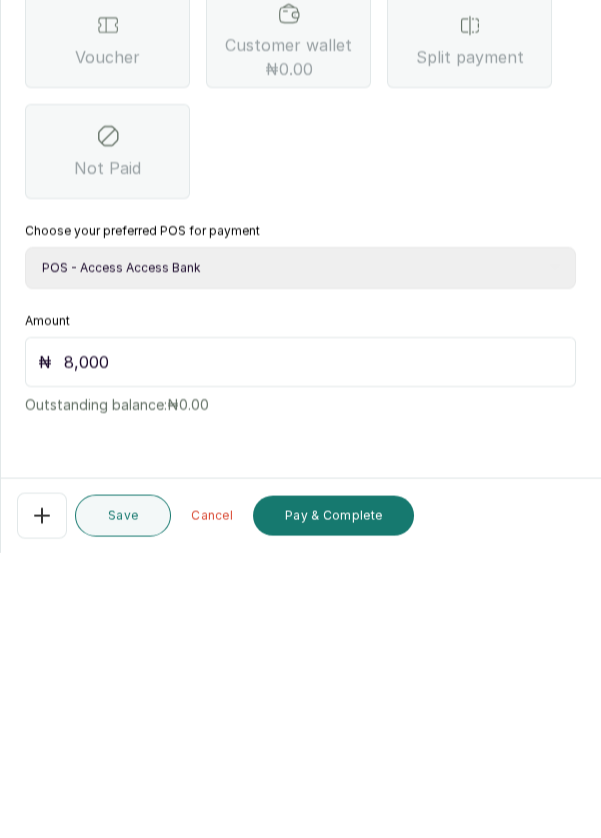 scroll, scrollTop: 10, scrollLeft: 0, axis: vertical 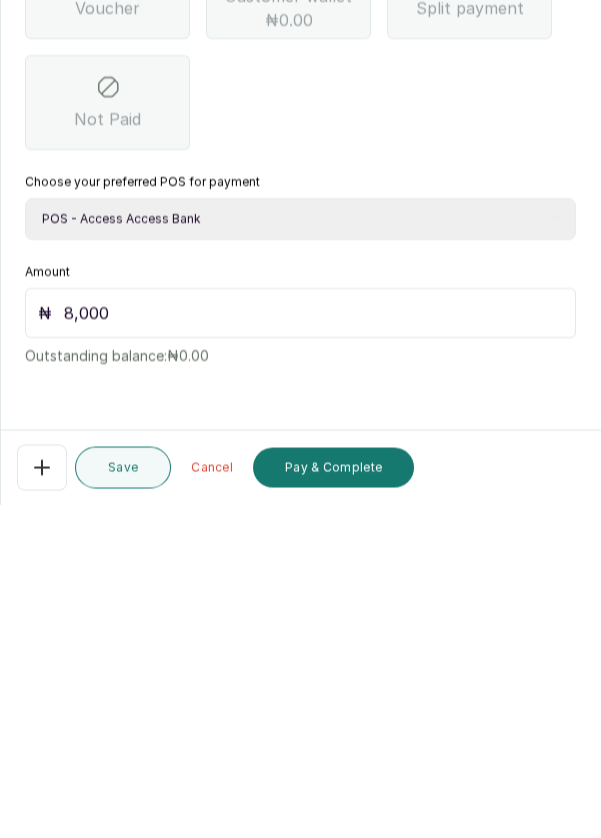 click on "Pay & Complete" at bounding box center [333, 801] 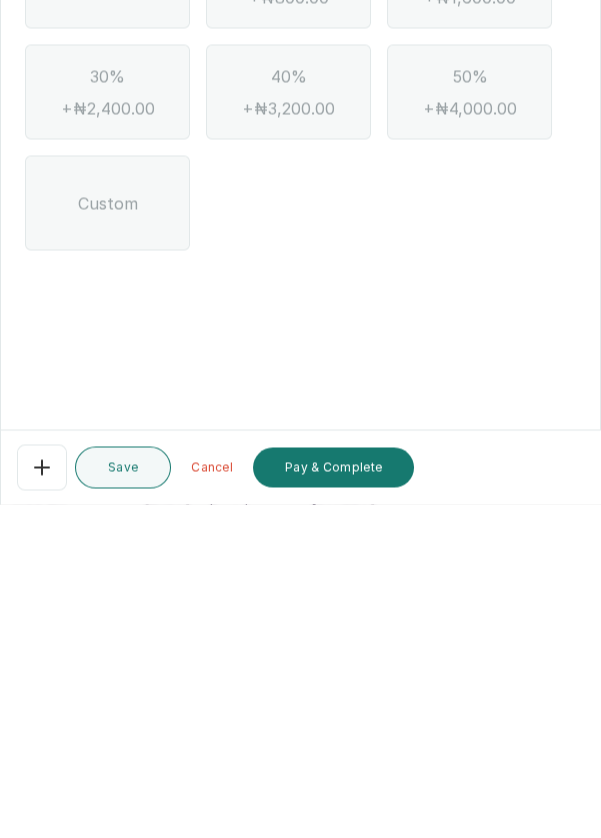 scroll, scrollTop: 10, scrollLeft: 0, axis: vertical 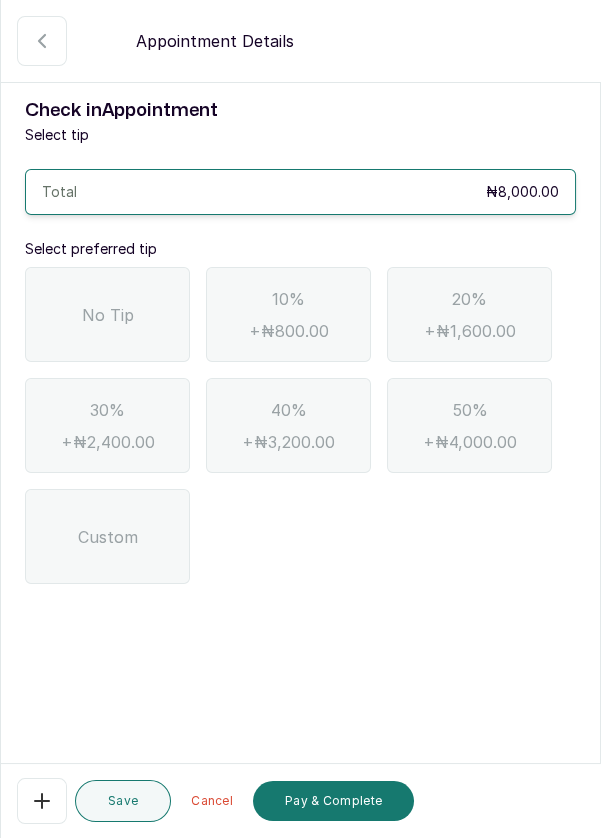 click on "No Tip" at bounding box center (107, 314) 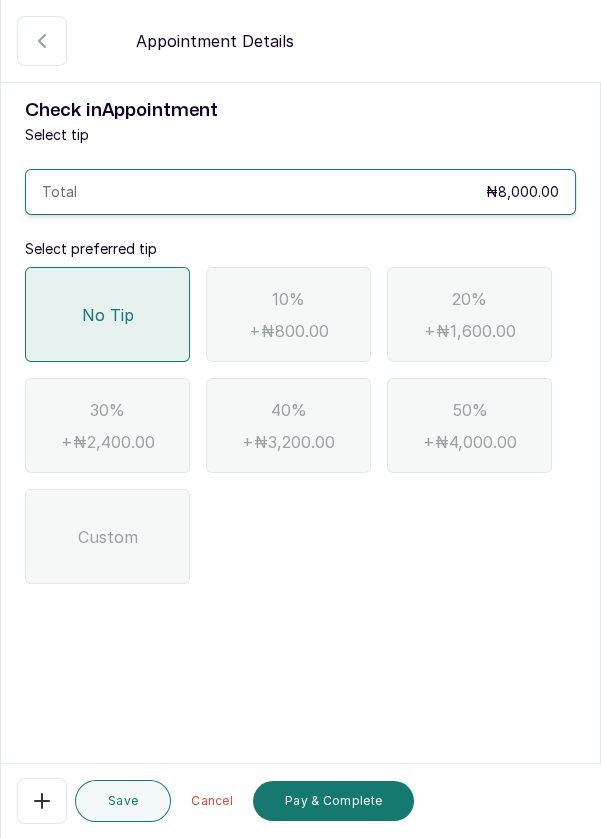 click on "Pay & Complete" at bounding box center [333, 801] 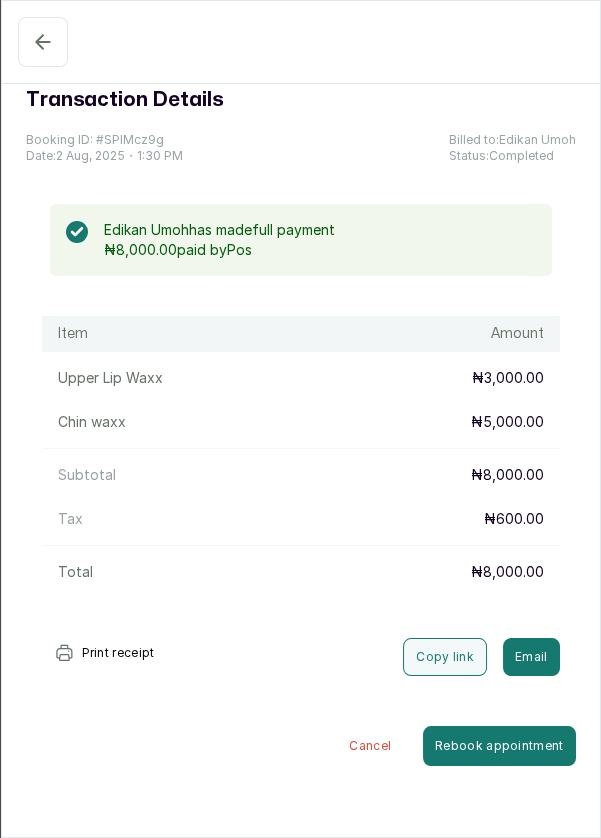 click 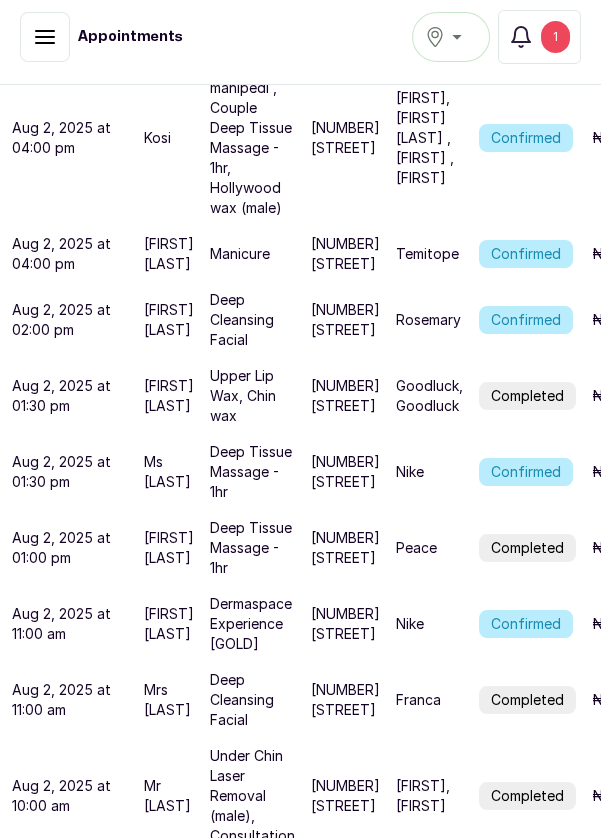 scroll, scrollTop: 833, scrollLeft: 0, axis: vertical 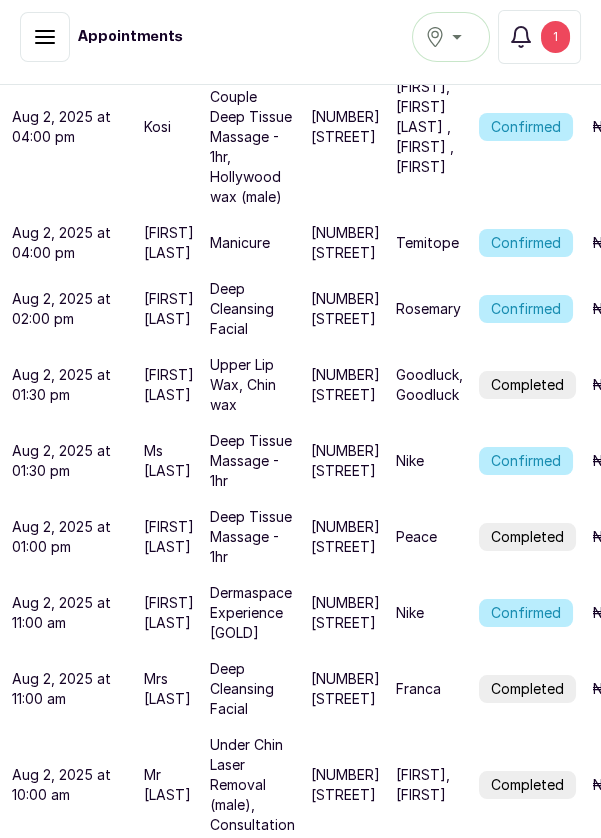click on "Confirmed" at bounding box center (526, 613) 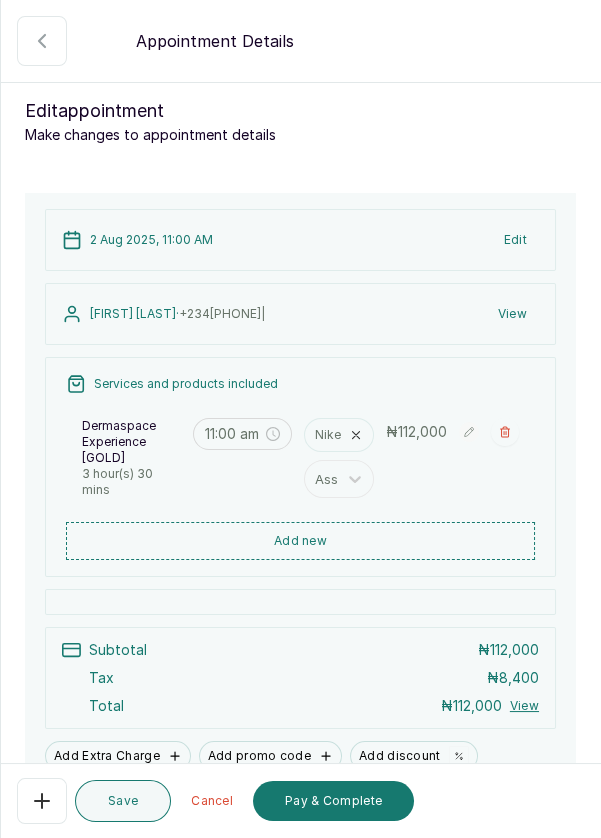 scroll, scrollTop: 101, scrollLeft: 0, axis: vertical 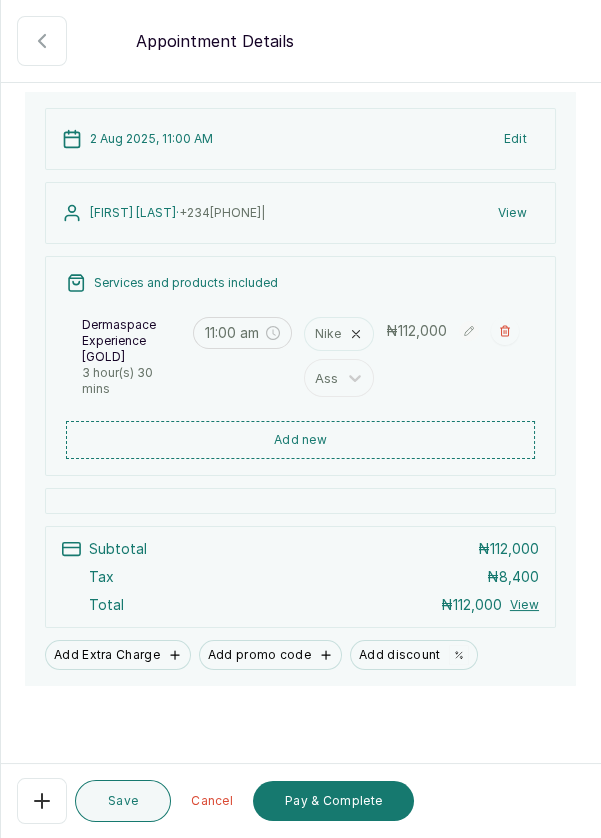 click on "Pay & Complete" at bounding box center (333, 801) 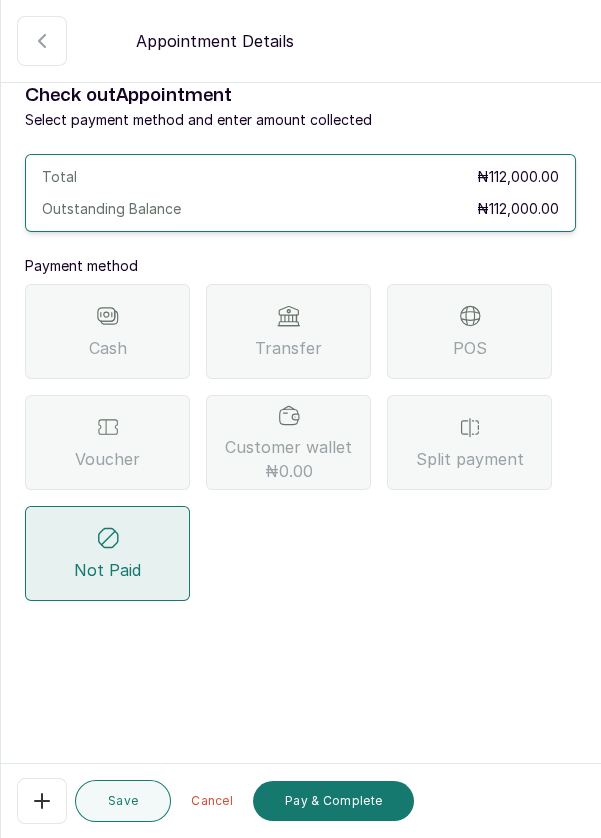 scroll, scrollTop: 0, scrollLeft: 0, axis: both 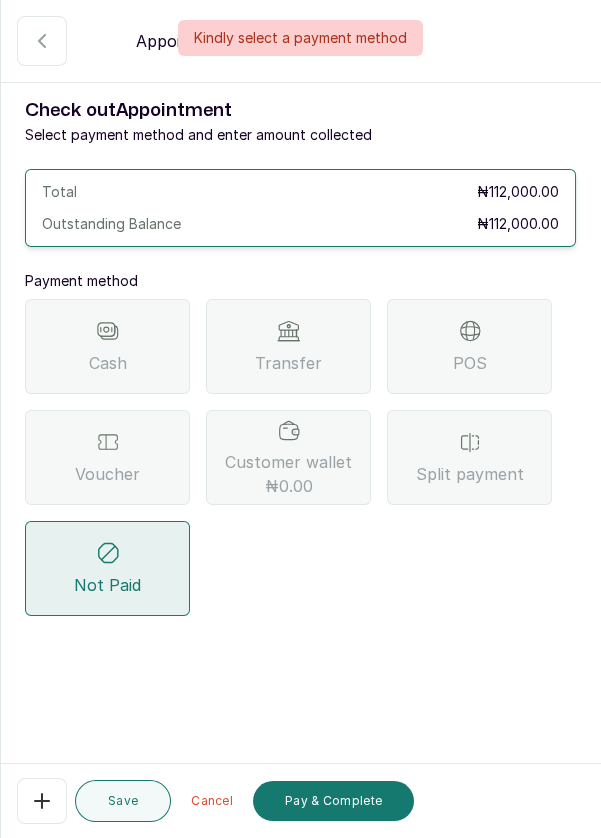 click on "Split payment" at bounding box center [470, 474] 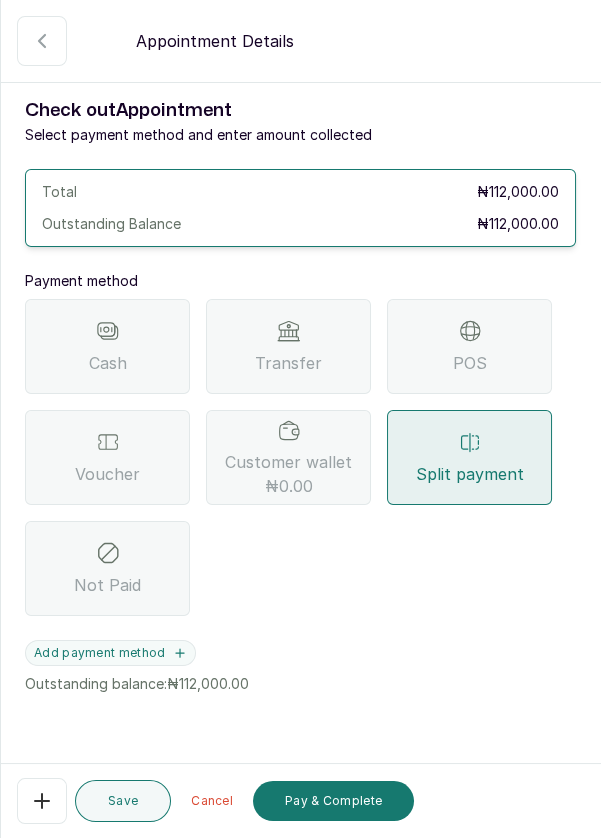 click 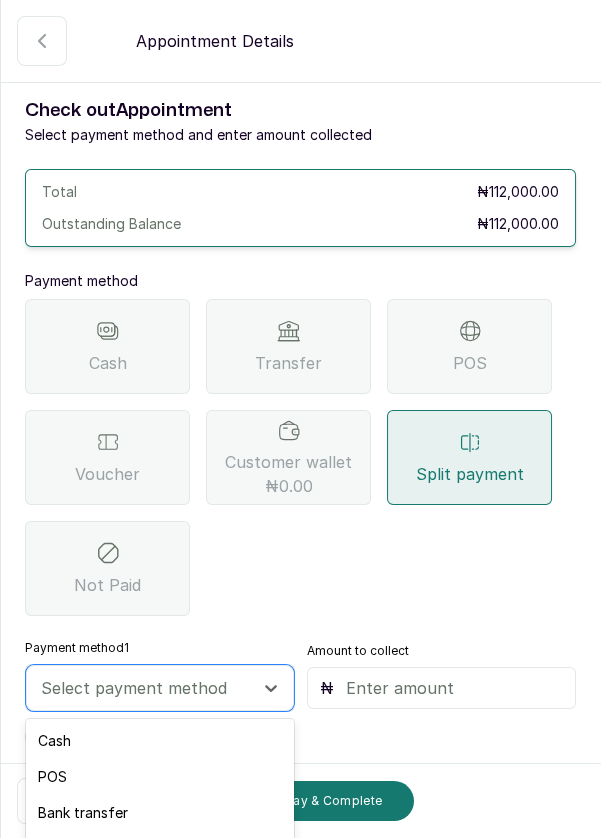 scroll, scrollTop: 15, scrollLeft: 0, axis: vertical 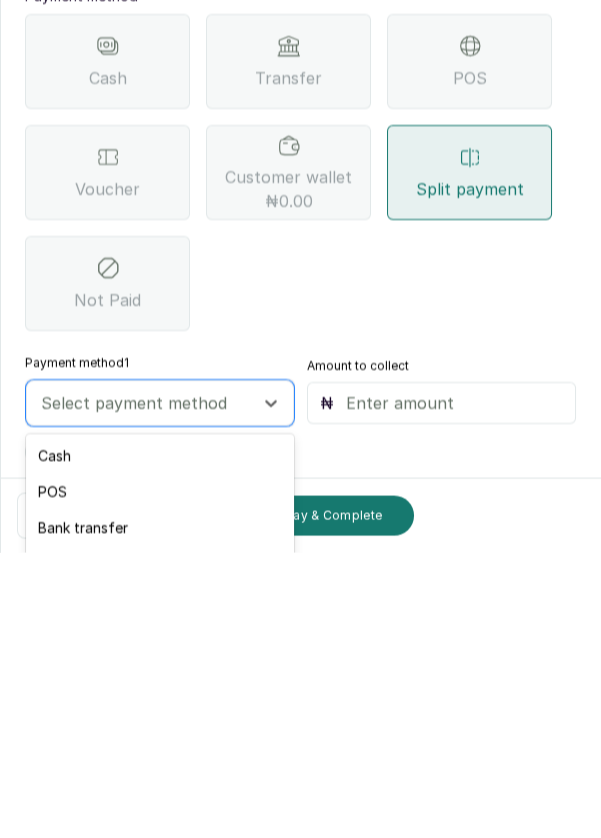 click on "Voucher" at bounding box center [160, 849] 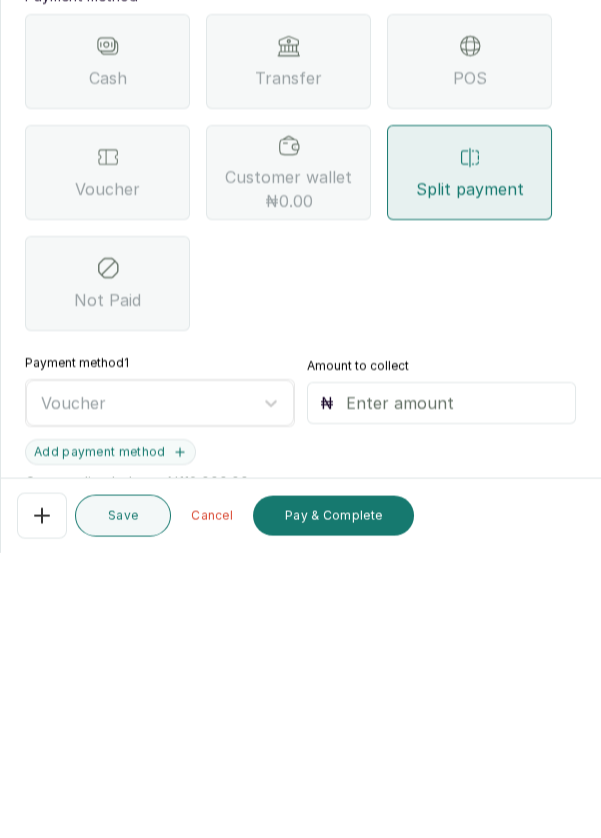 scroll, scrollTop: 10, scrollLeft: 0, axis: vertical 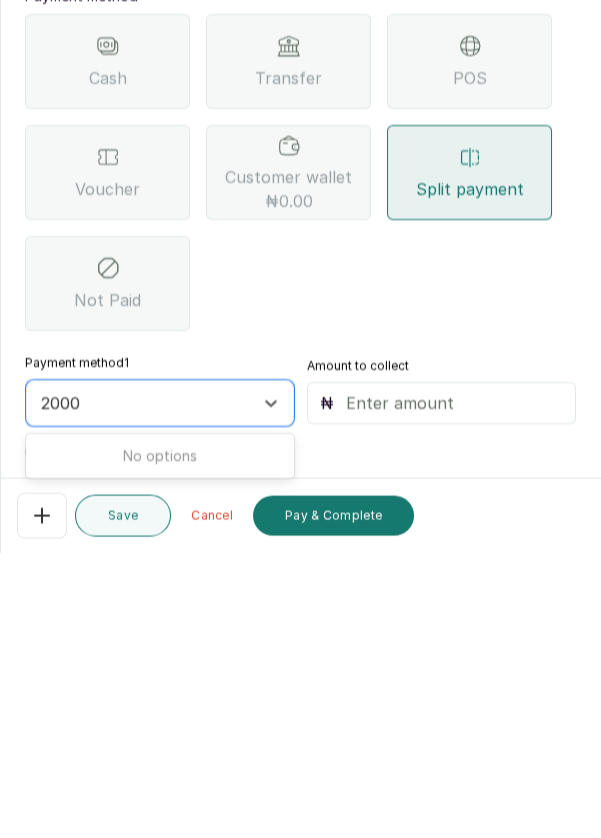 type on "20000" 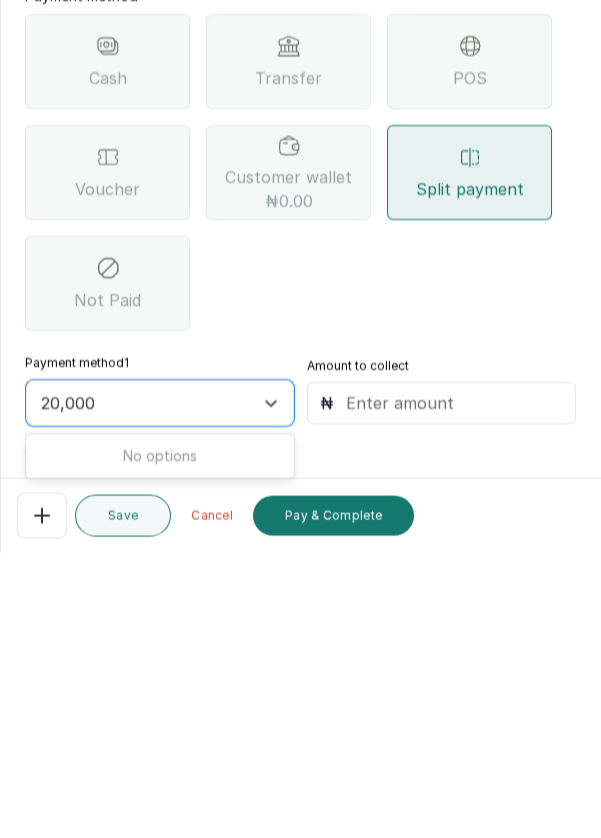 scroll, scrollTop: 0, scrollLeft: 0, axis: both 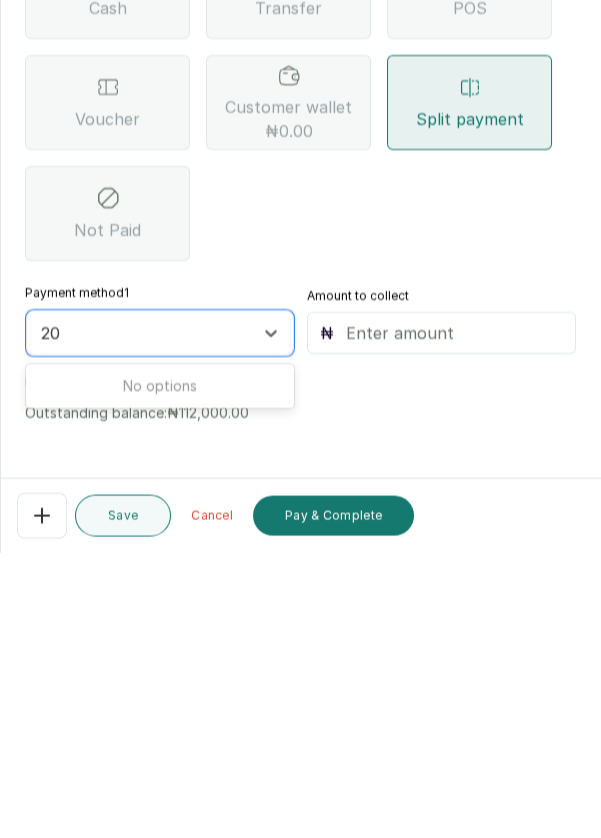 type on "2" 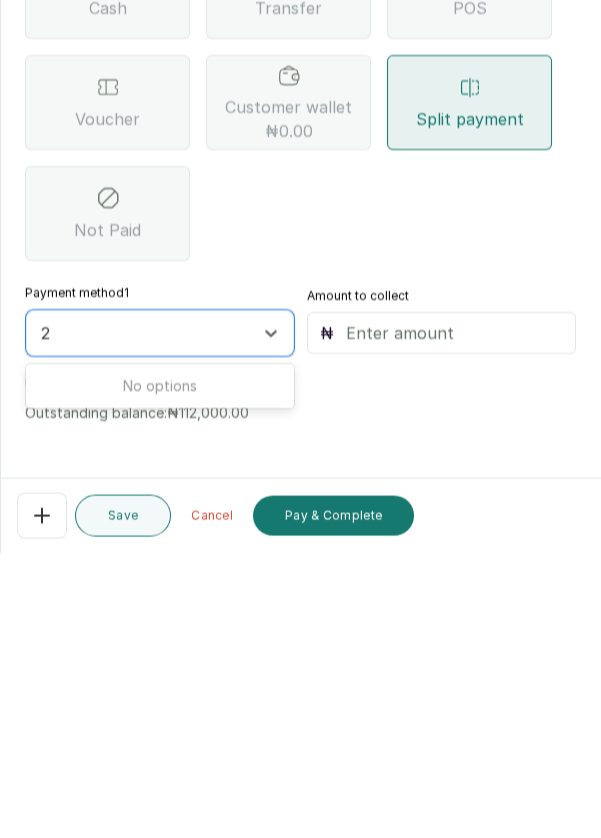 type 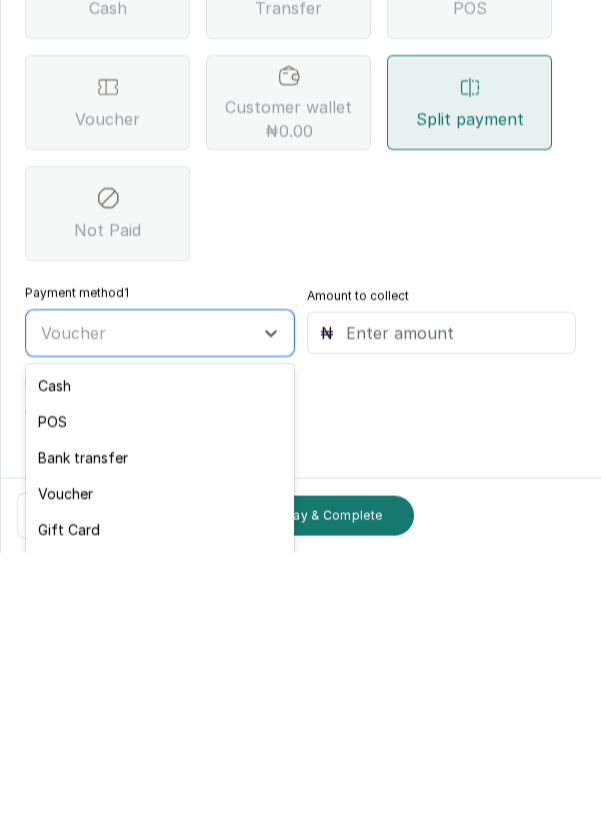 click at bounding box center (455, 618) 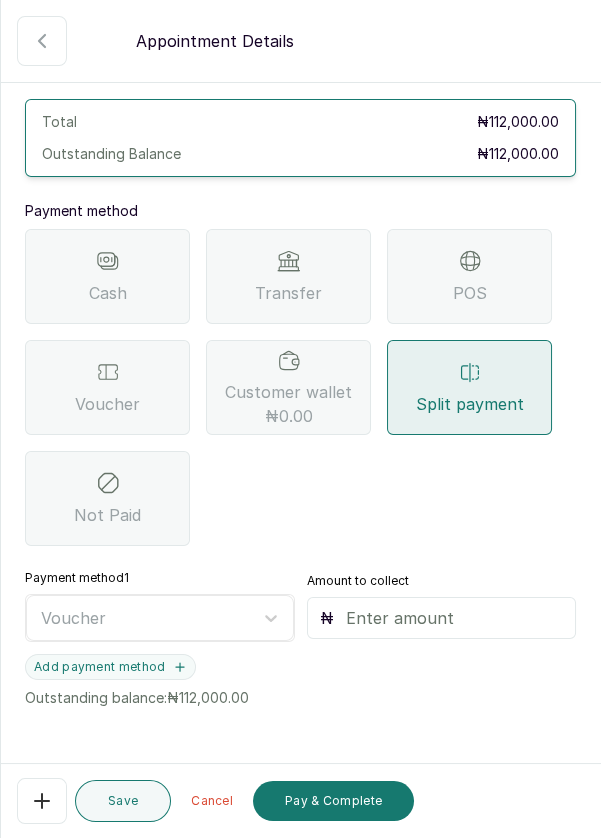 scroll, scrollTop: 10, scrollLeft: 0, axis: vertical 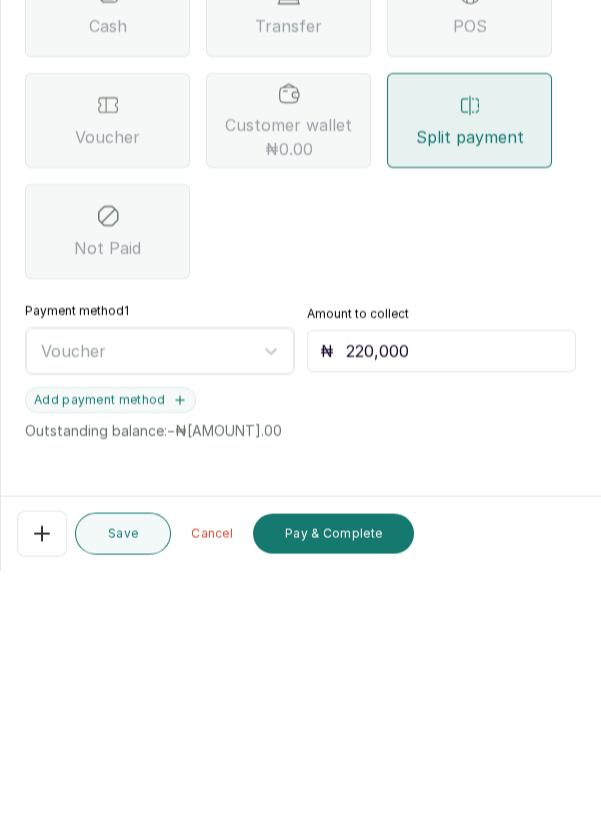click 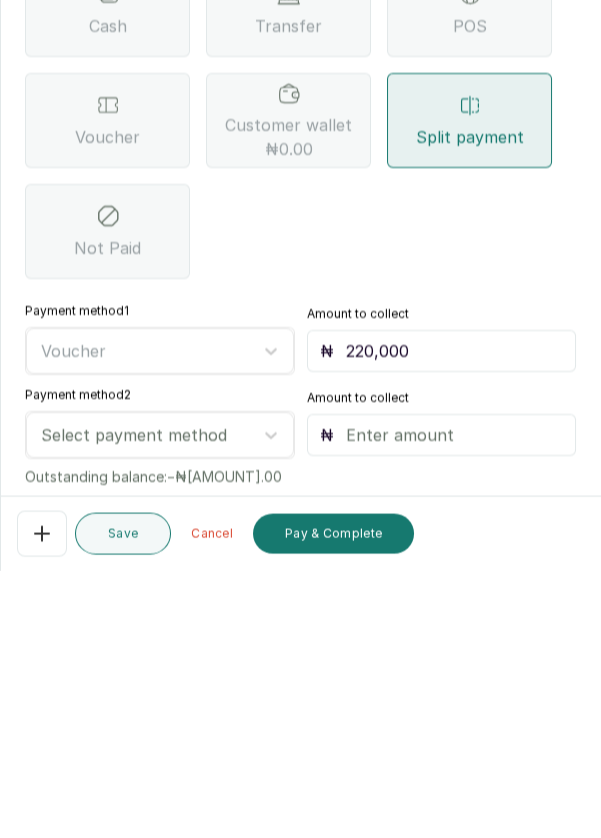 scroll, scrollTop: 10, scrollLeft: 0, axis: vertical 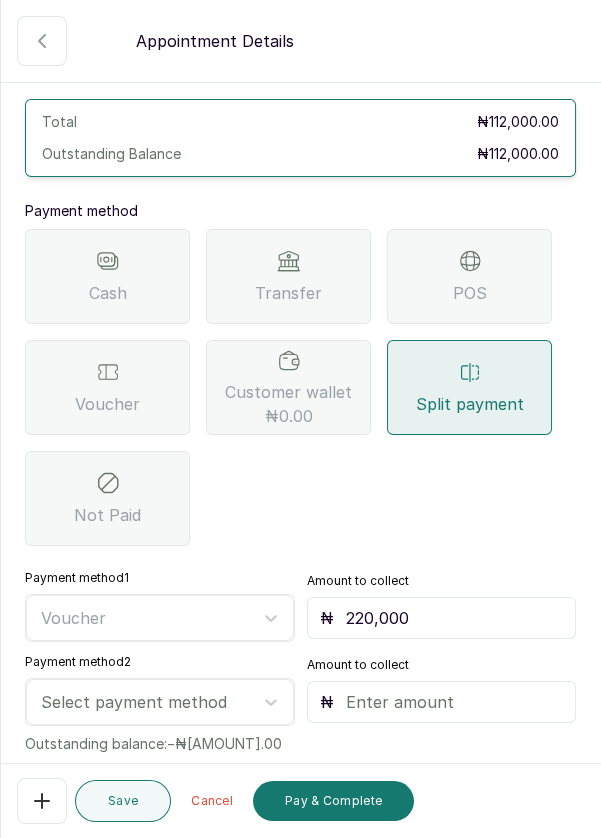 click on "220,000" at bounding box center (455, 618) 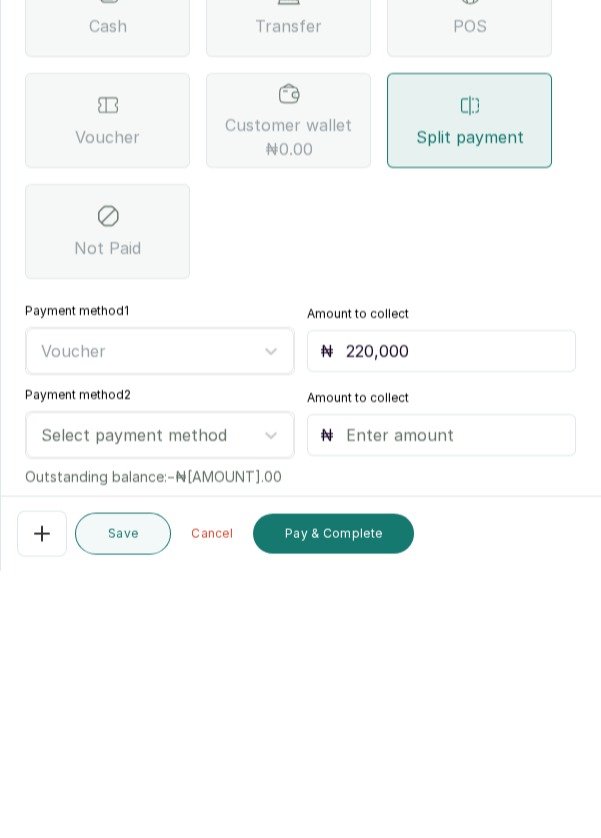 click on "220,000" at bounding box center (455, 618) 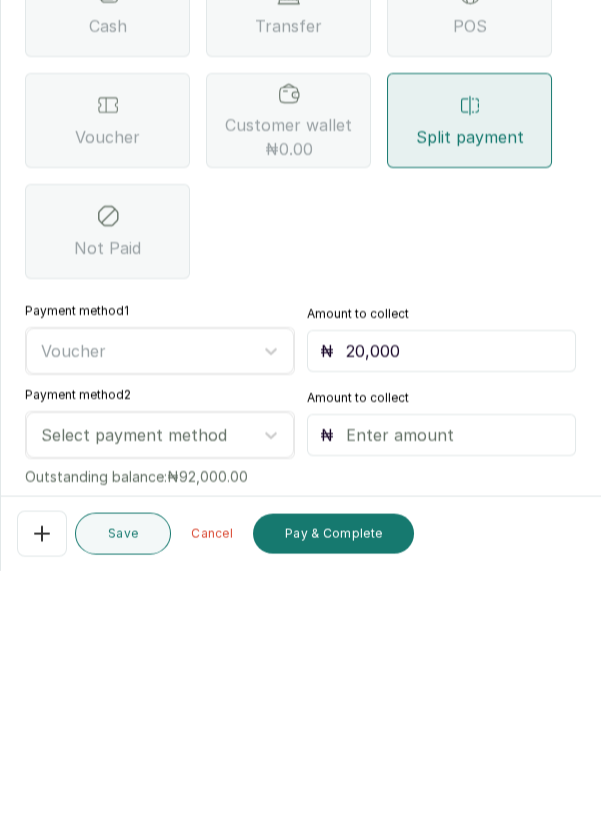 type on "20,000" 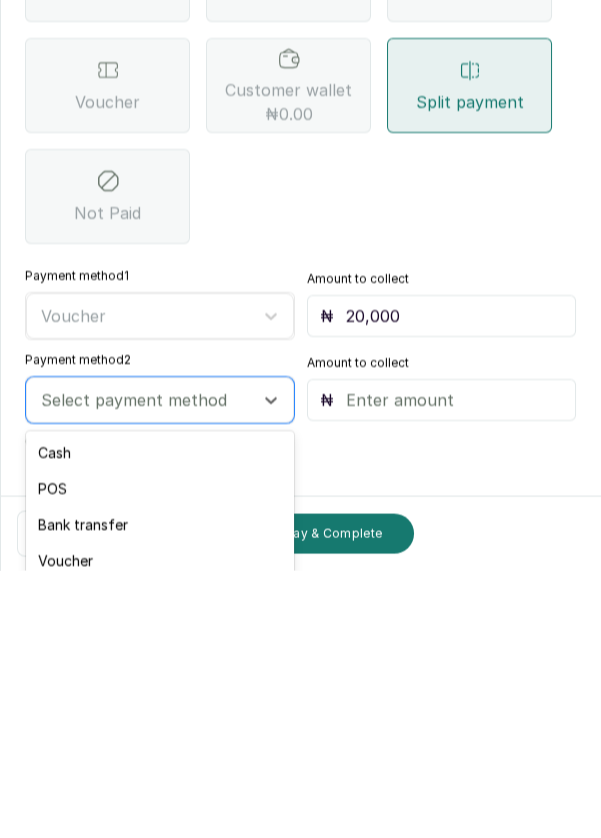scroll, scrollTop: 123, scrollLeft: 0, axis: vertical 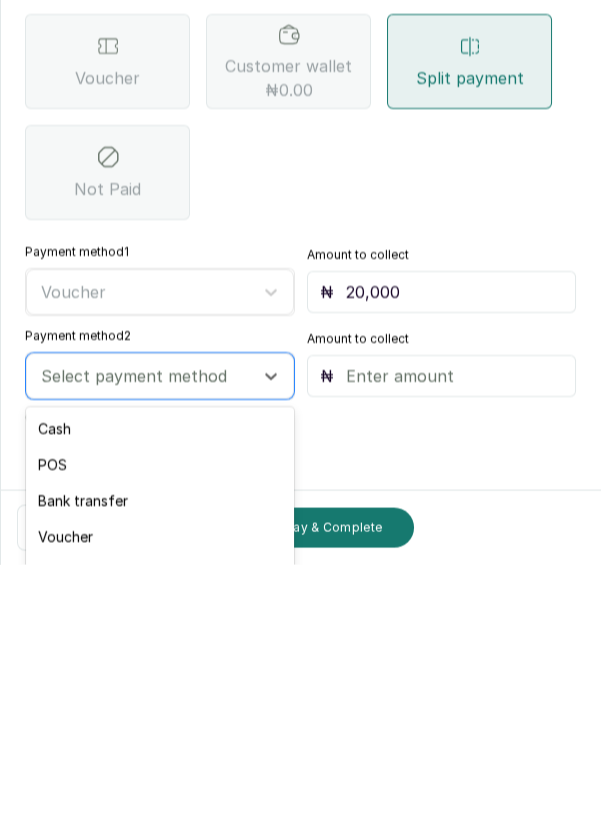 click on "POS" at bounding box center [160, 738] 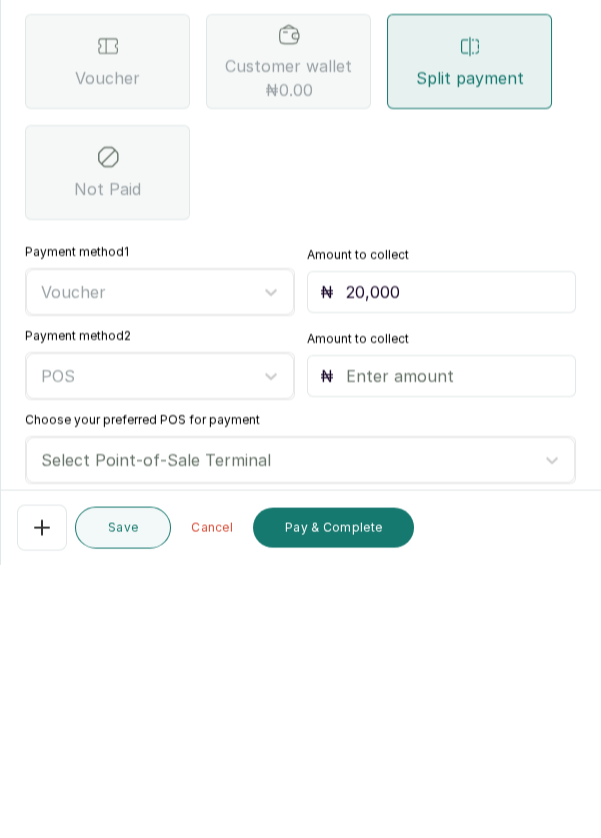 scroll, scrollTop: 10, scrollLeft: 0, axis: vertical 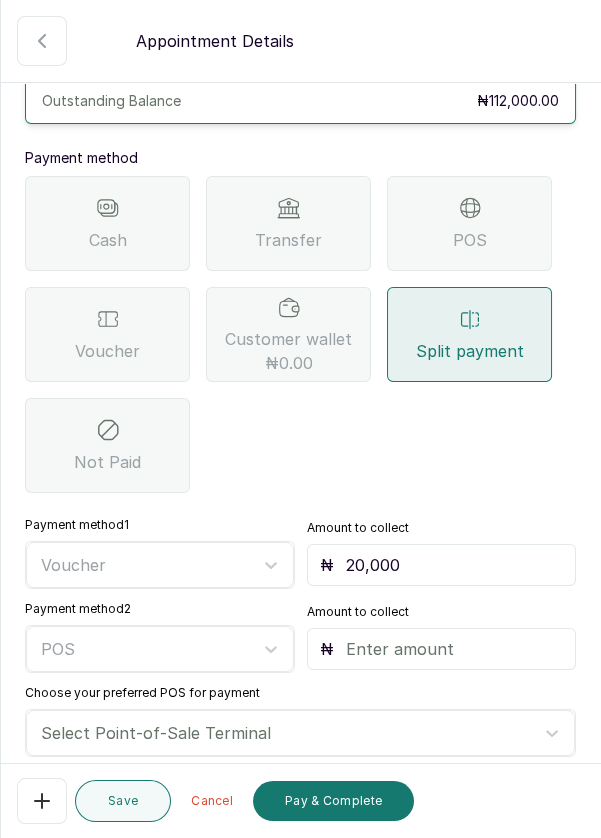 click at bounding box center (455, 649) 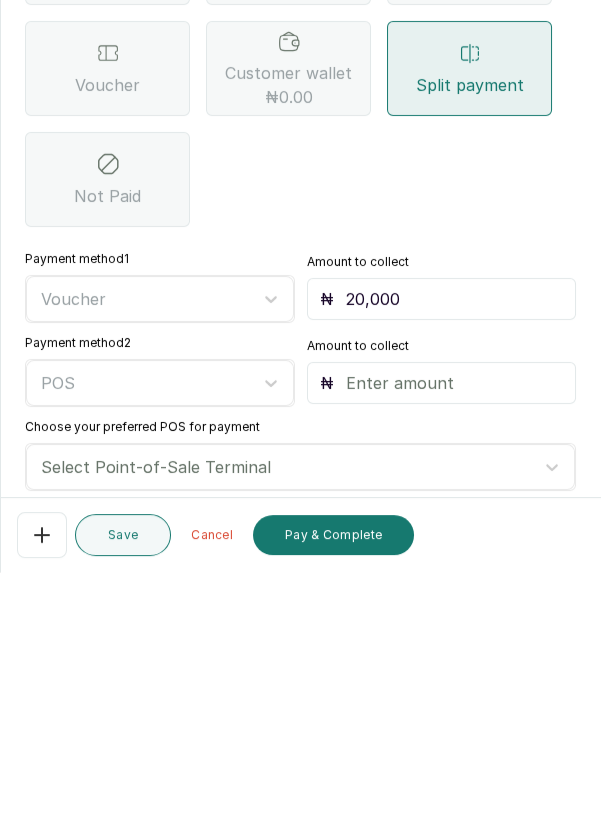 scroll, scrollTop: 10, scrollLeft: 0, axis: vertical 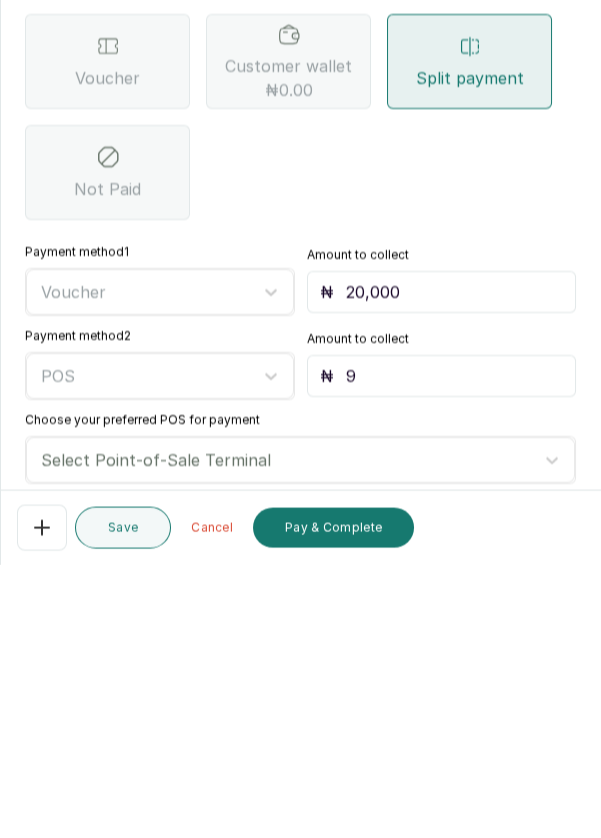 type on "92" 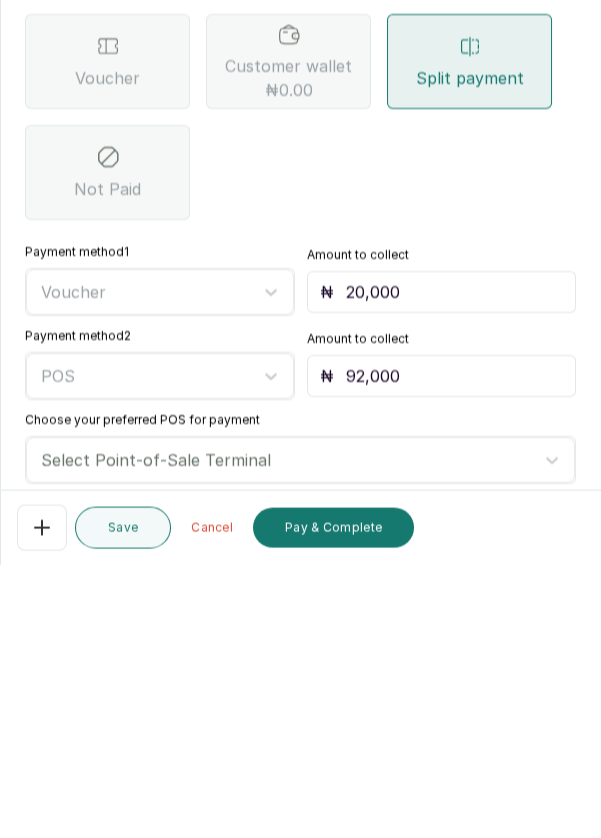 type on "92,000" 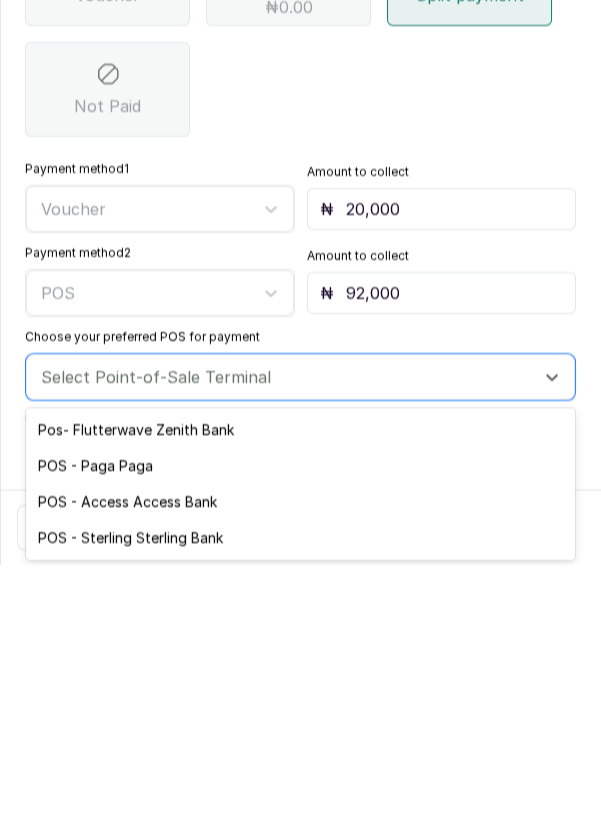 scroll, scrollTop: 204, scrollLeft: 0, axis: vertical 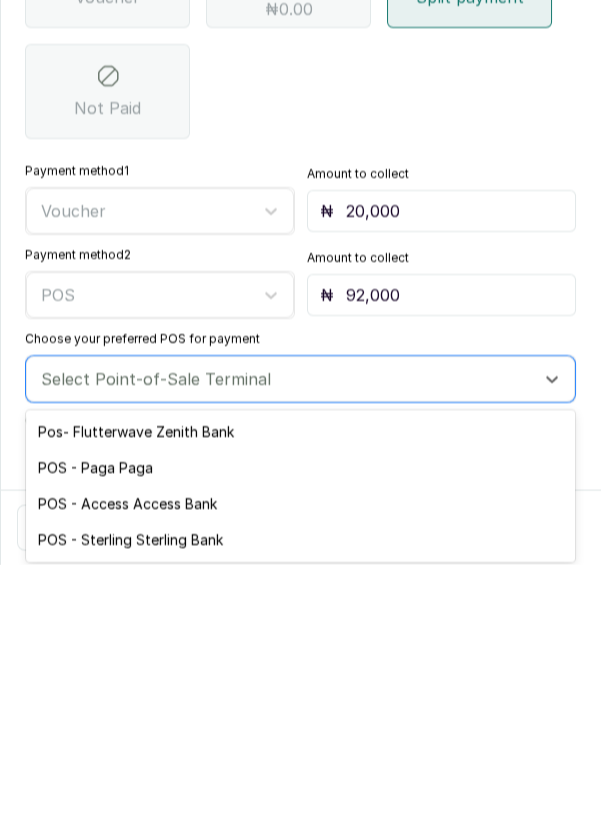 click on "POS - Access Access Bank" at bounding box center (300, 777) 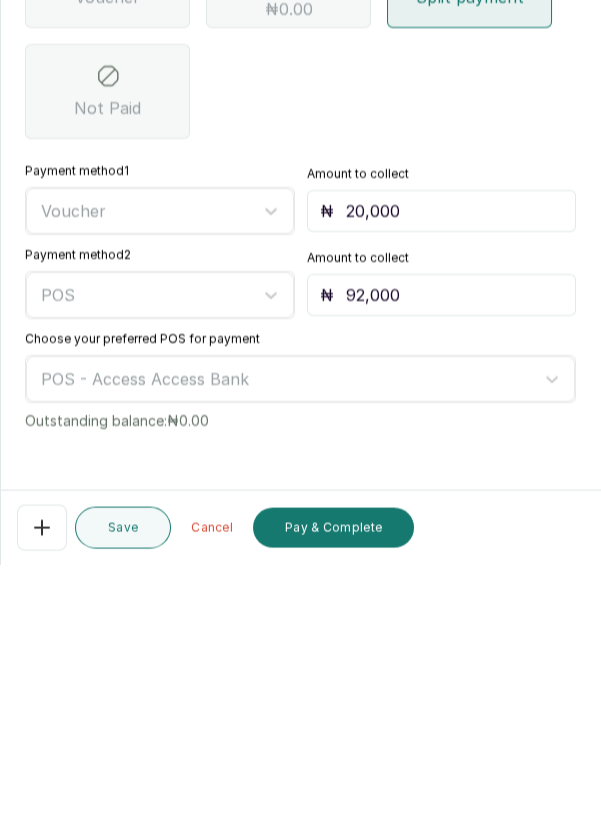 scroll, scrollTop: 10, scrollLeft: 0, axis: vertical 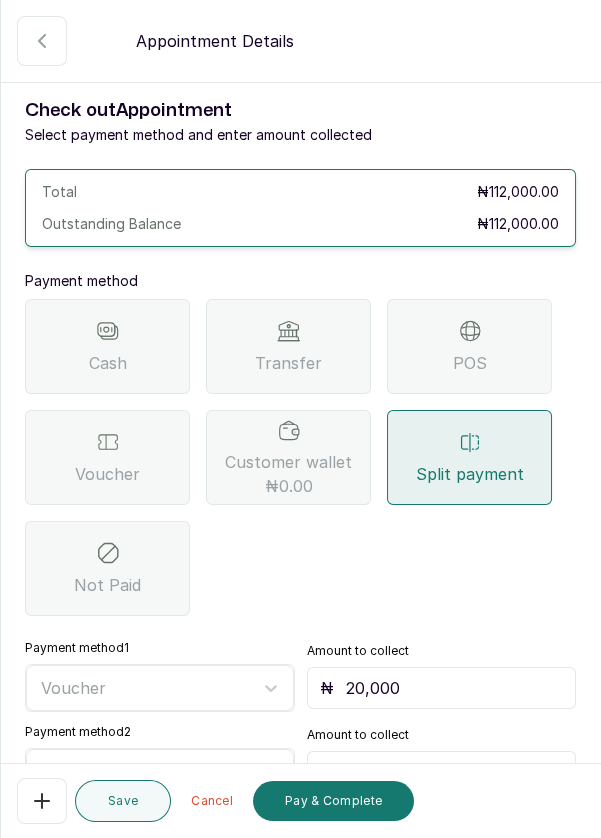 click on "Confirmed" at bounding box center (42, 41) 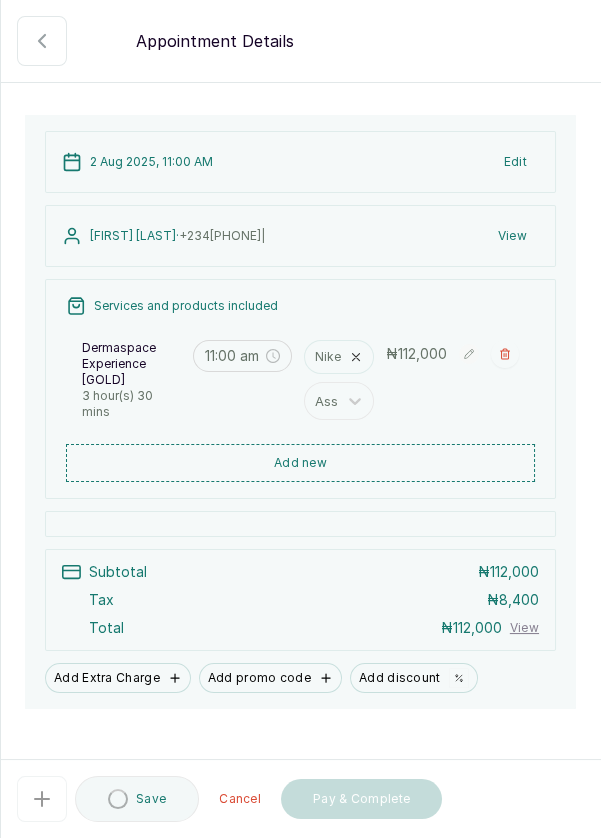 scroll, scrollTop: 101, scrollLeft: 0, axis: vertical 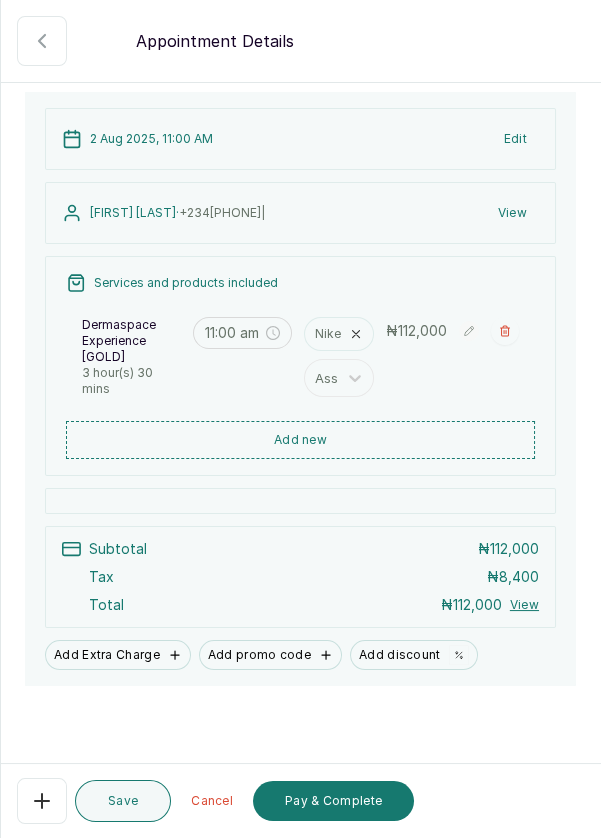 click on "Add discount" at bounding box center [414, 655] 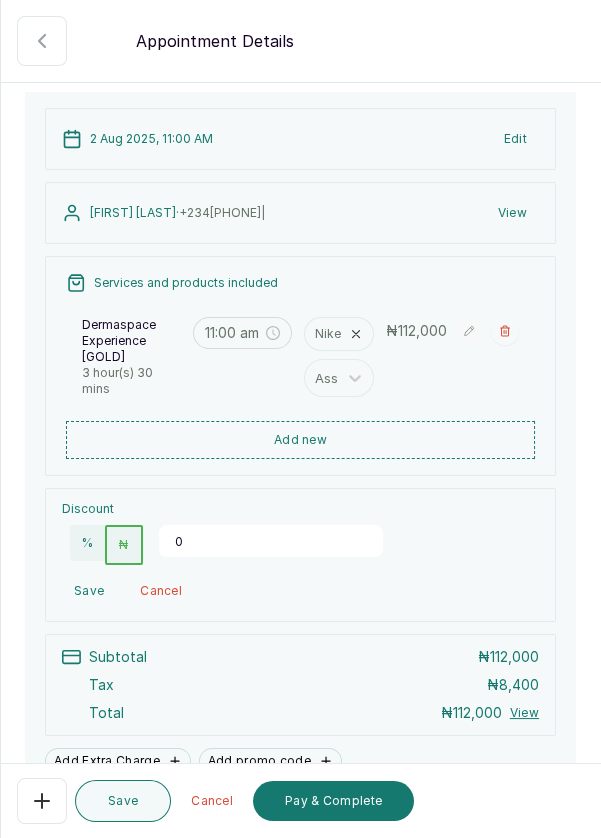 scroll, scrollTop: 99, scrollLeft: 0, axis: vertical 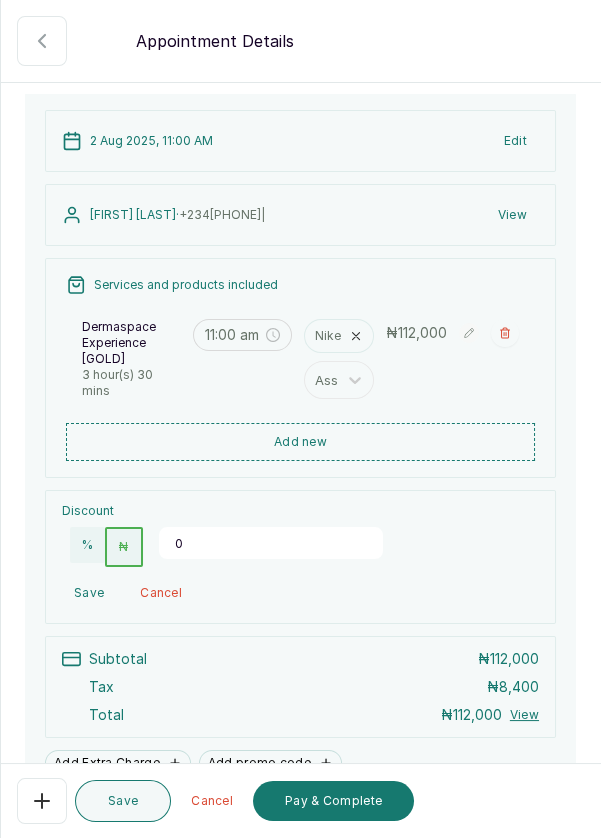 click on "0" at bounding box center (271, 543) 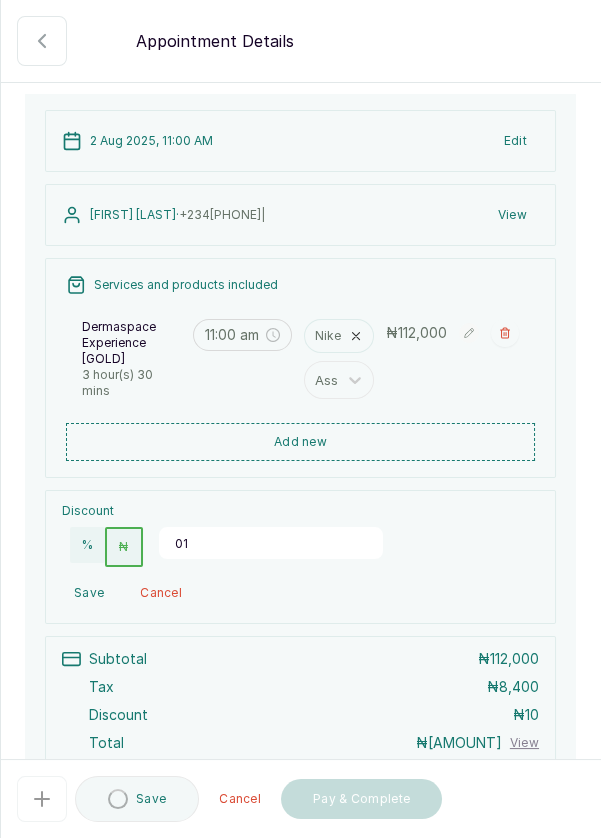type on "0" 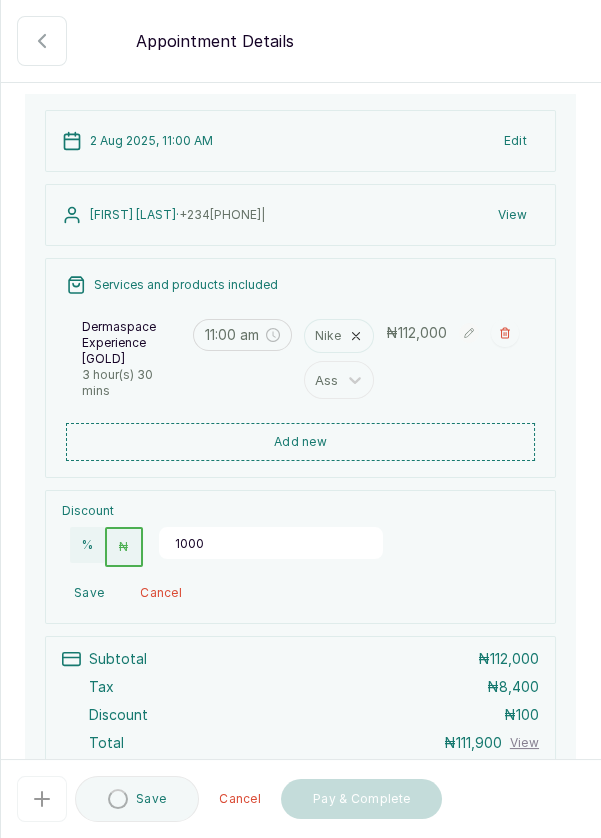 type on "10000" 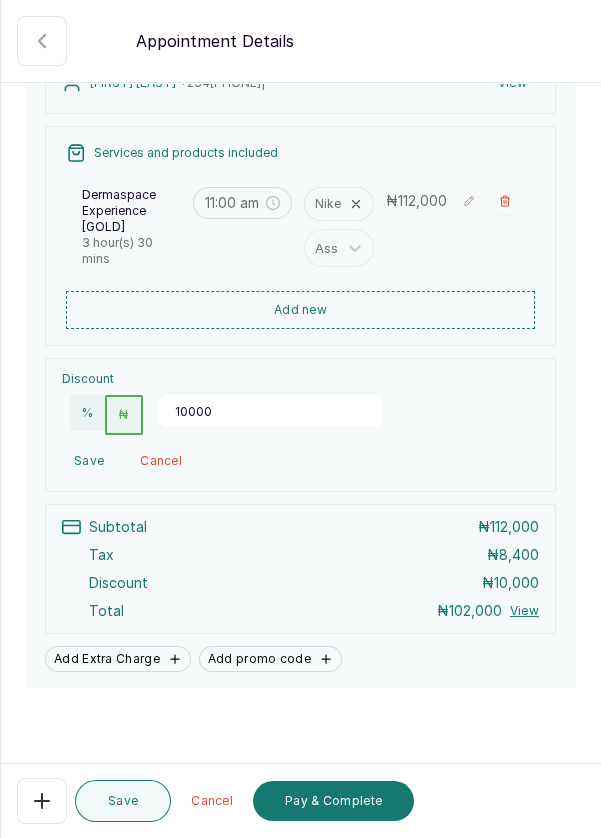 scroll, scrollTop: 232, scrollLeft: 0, axis: vertical 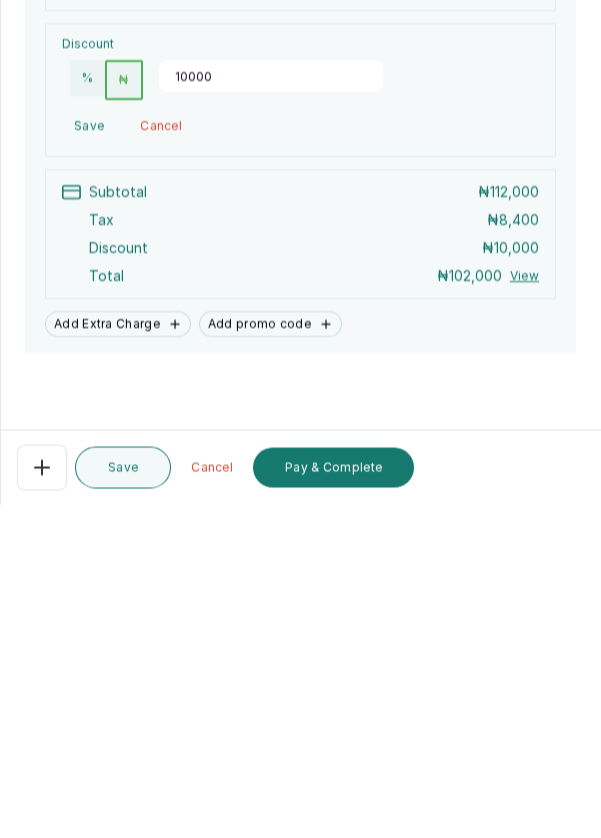 click on "Pay & Complete" at bounding box center [333, 801] 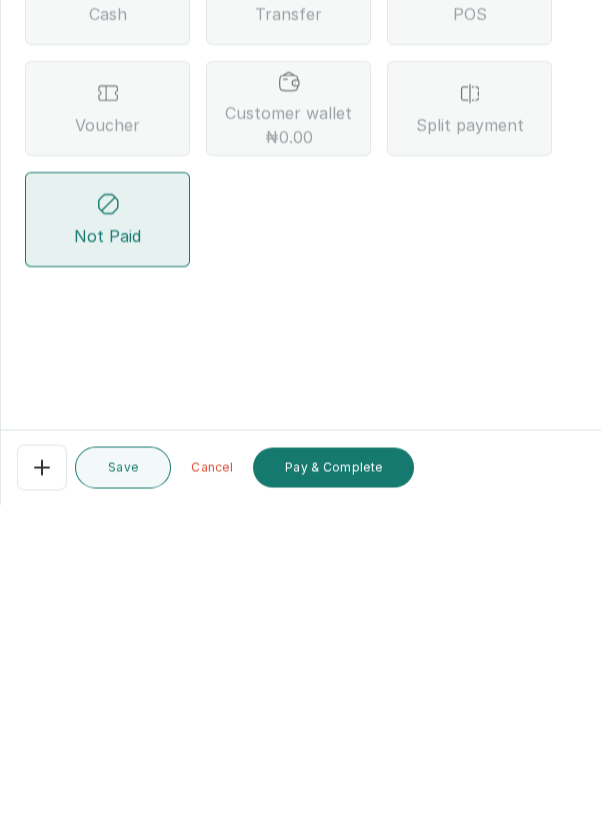 scroll, scrollTop: 10, scrollLeft: 0, axis: vertical 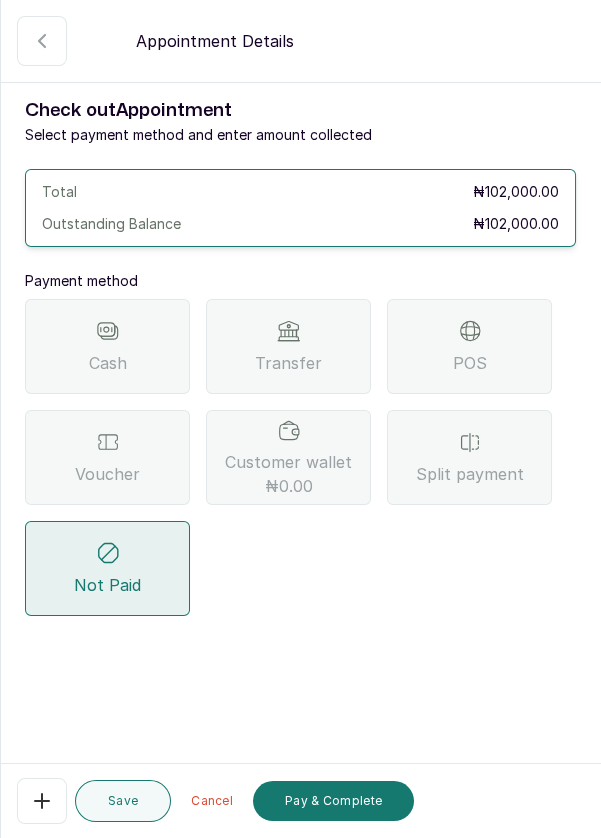 click on "Split payment" at bounding box center (469, 457) 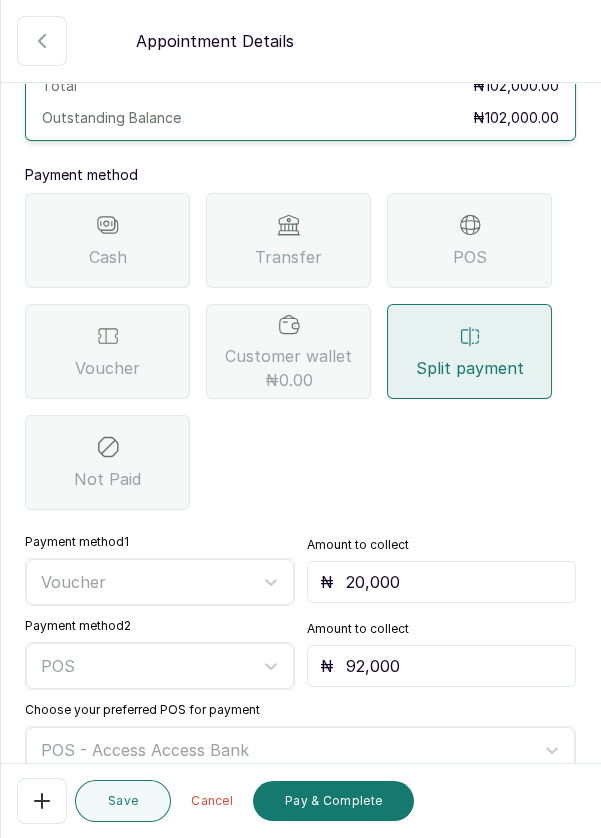 scroll, scrollTop: 109, scrollLeft: 0, axis: vertical 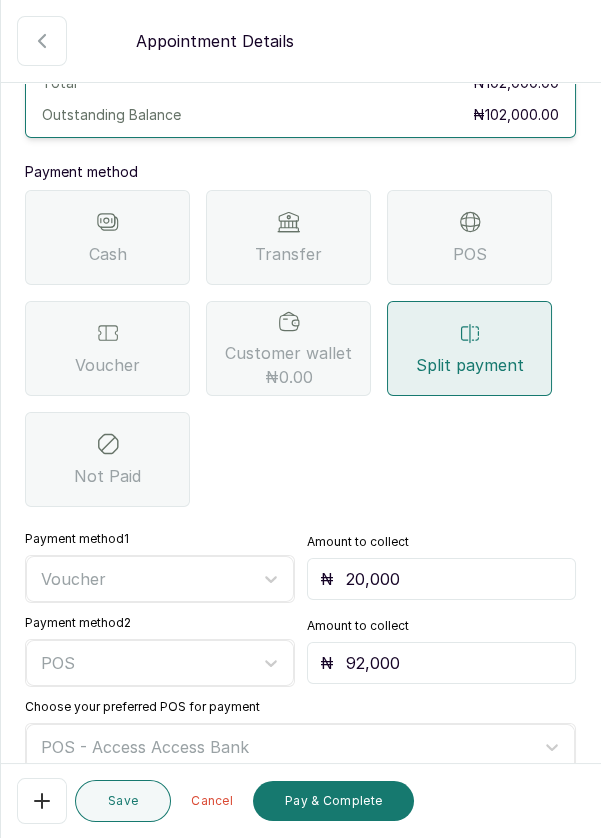 click on "92,000" at bounding box center [455, 663] 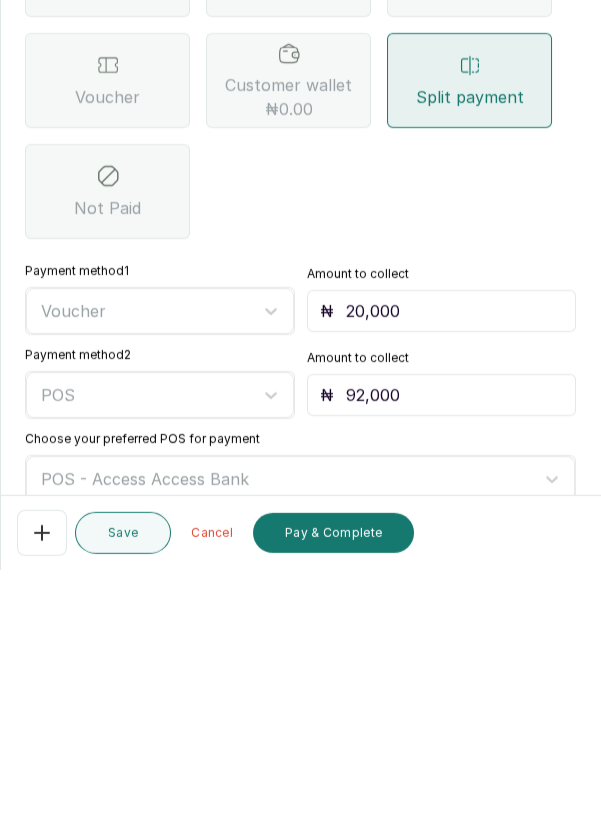 scroll, scrollTop: 10, scrollLeft: 0, axis: vertical 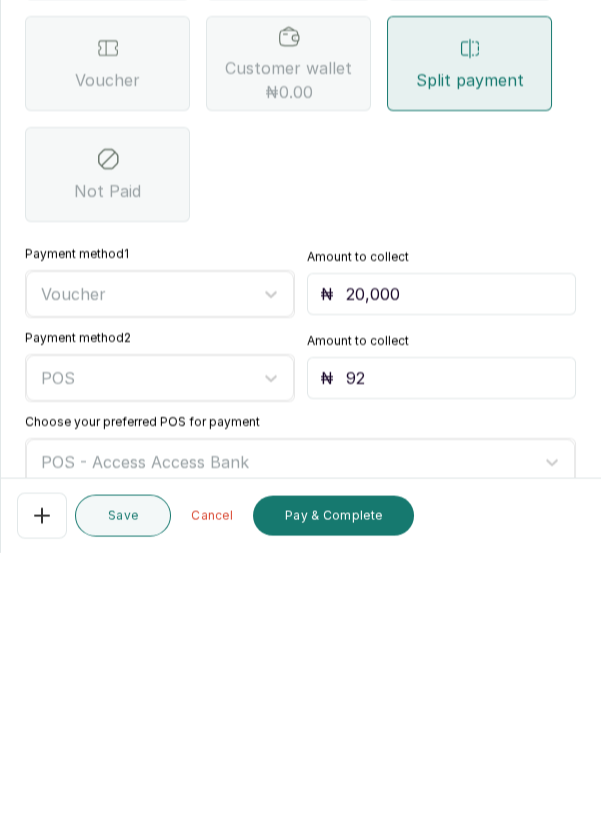 type on "9" 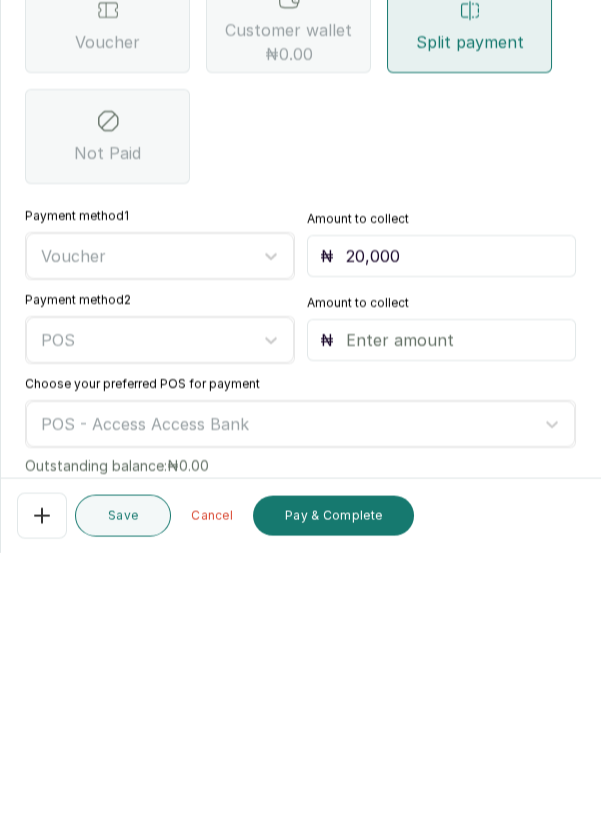 scroll, scrollTop: 174, scrollLeft: 0, axis: vertical 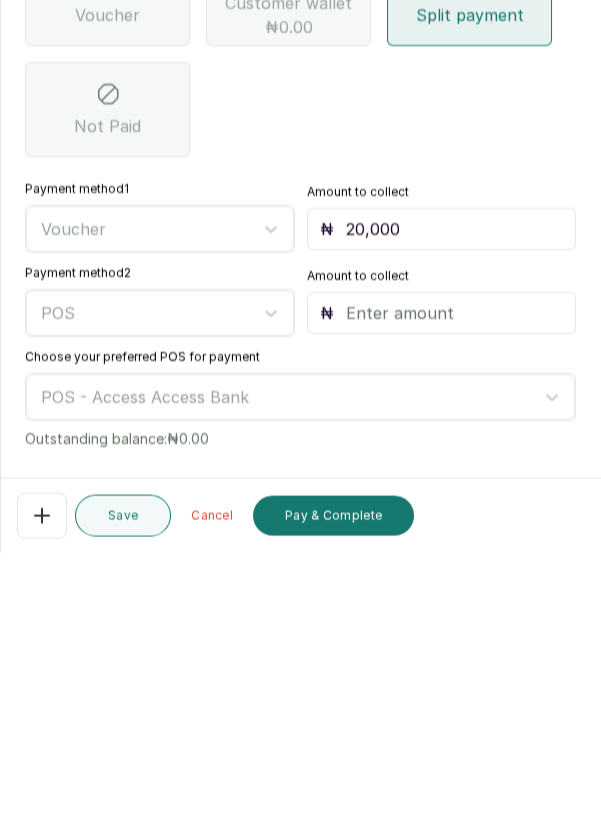click at bounding box center [455, 598] 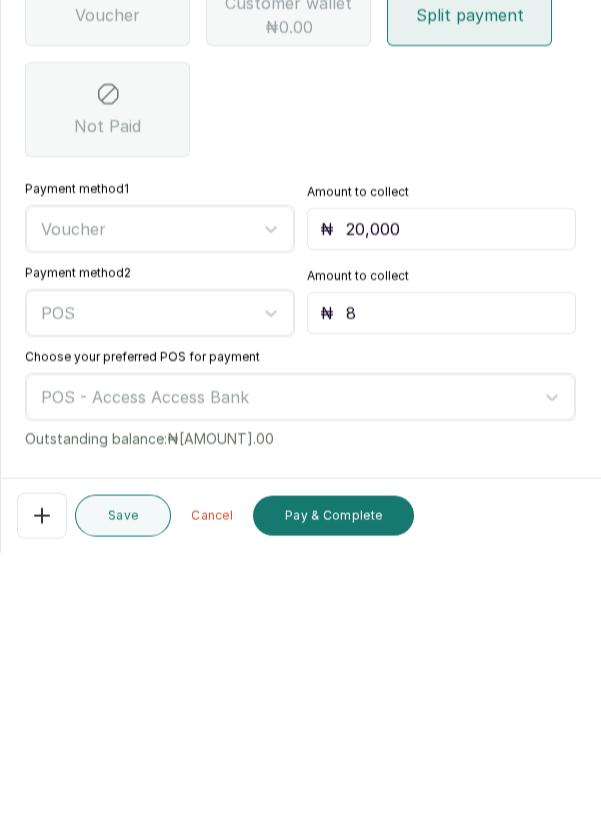 type on "82" 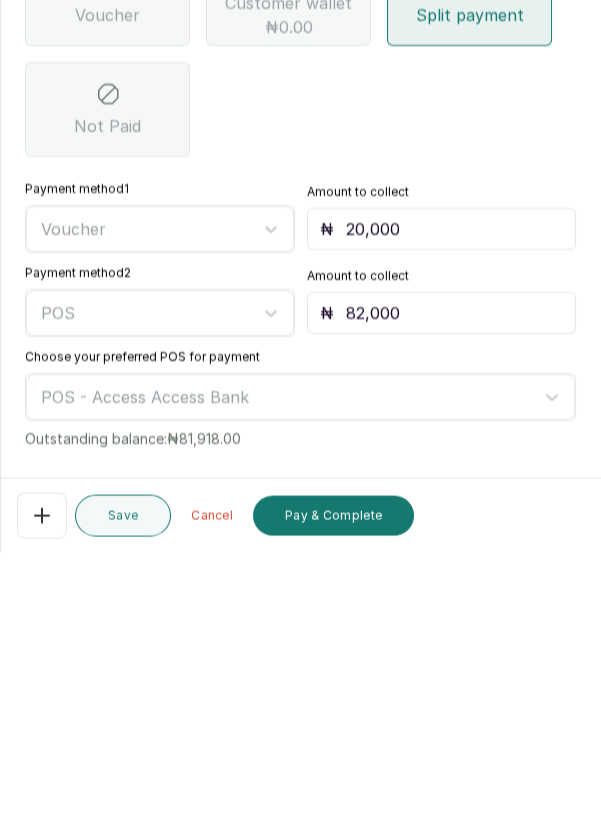 type on "82,000" 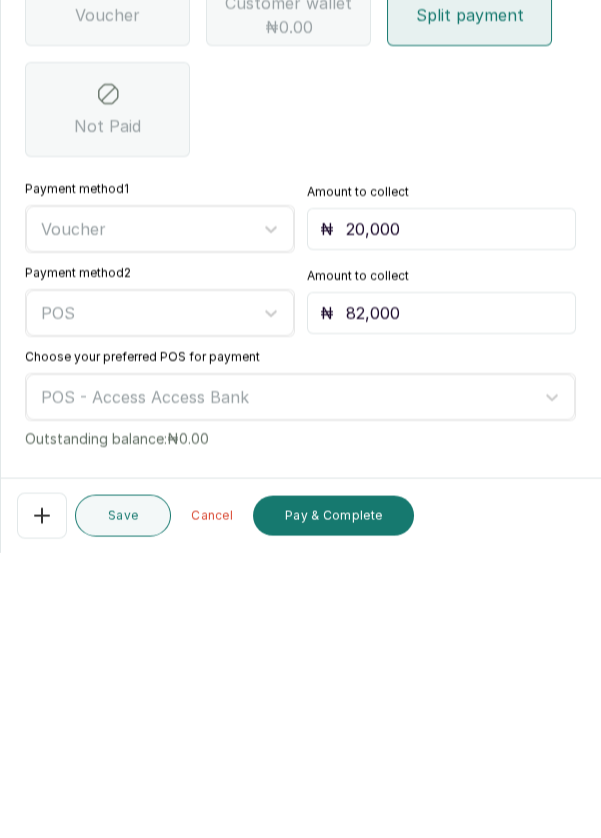 scroll, scrollTop: 206, scrollLeft: 0, axis: vertical 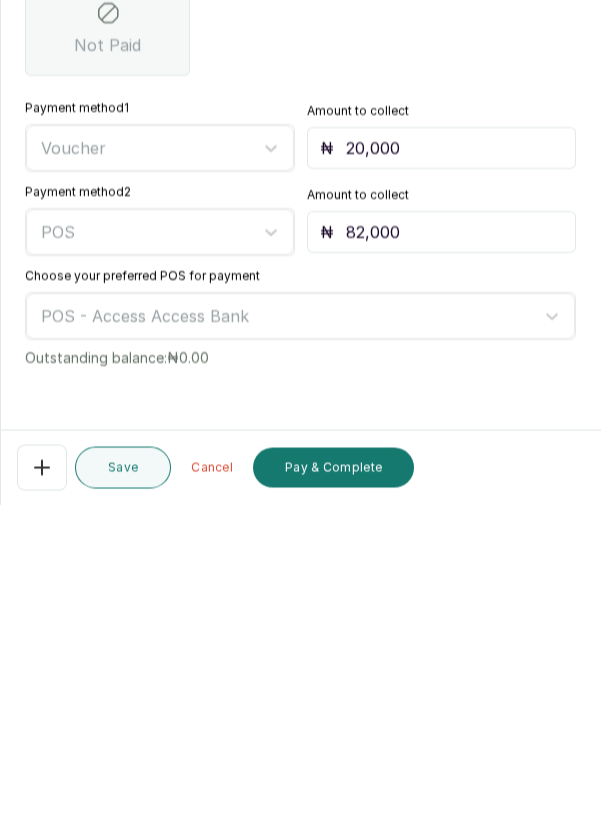 click on "Pay & Complete" at bounding box center (333, 801) 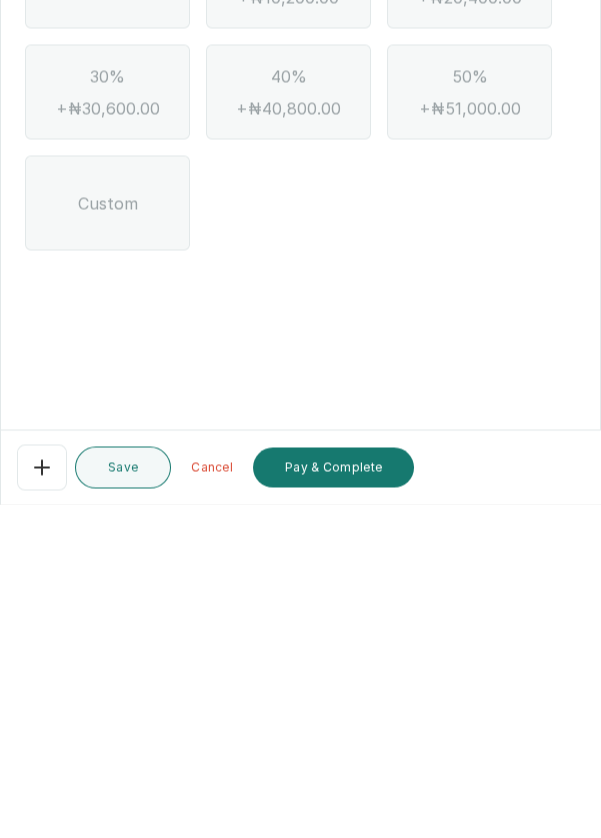 scroll, scrollTop: 10, scrollLeft: 0, axis: vertical 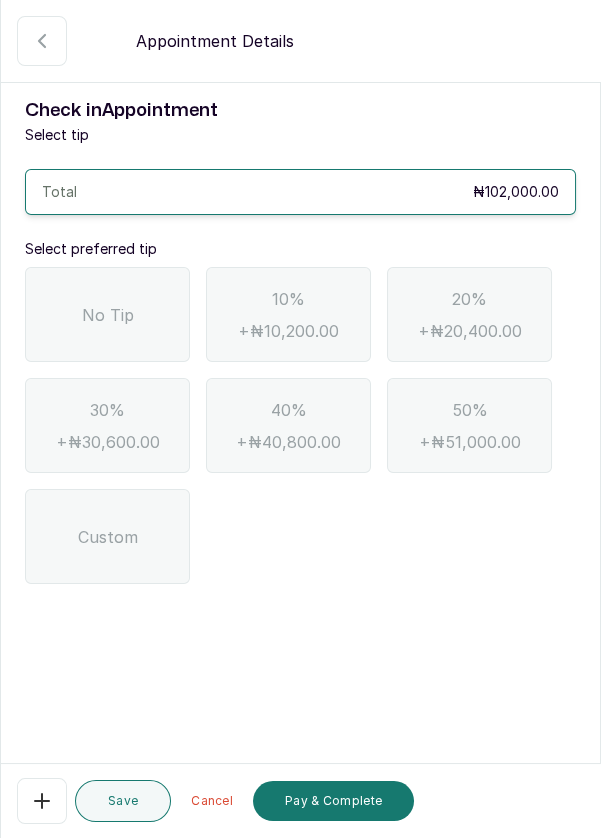 click on "No Tip" at bounding box center (108, 315) 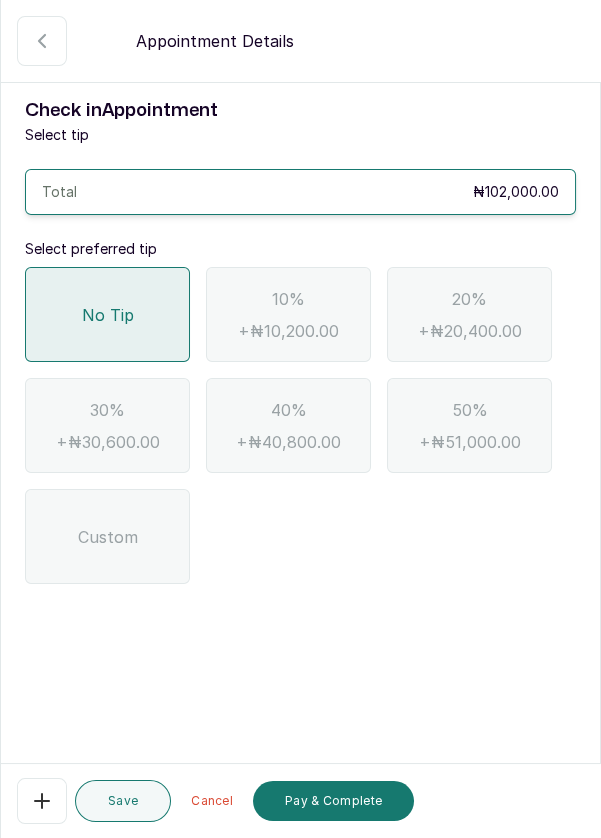 click on "Pay & Complete" at bounding box center [333, 801] 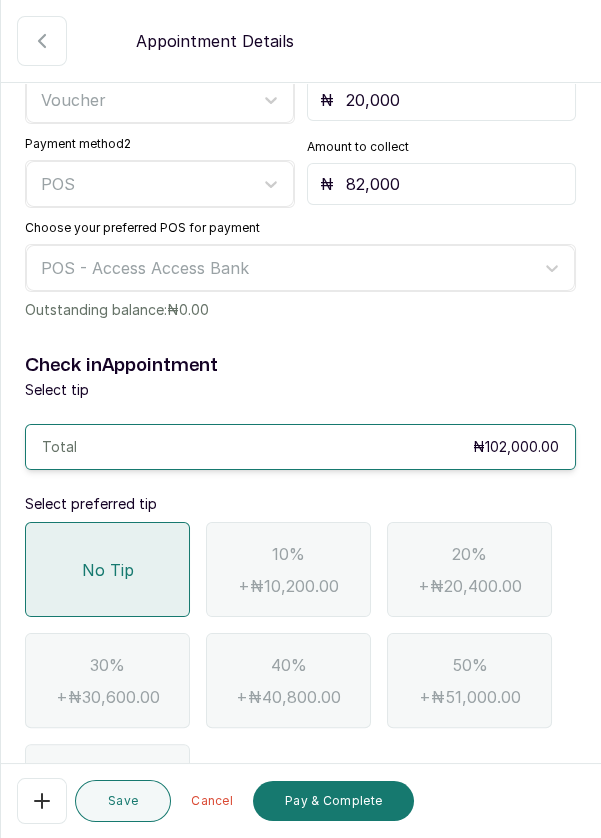 scroll, scrollTop: 724, scrollLeft: 0, axis: vertical 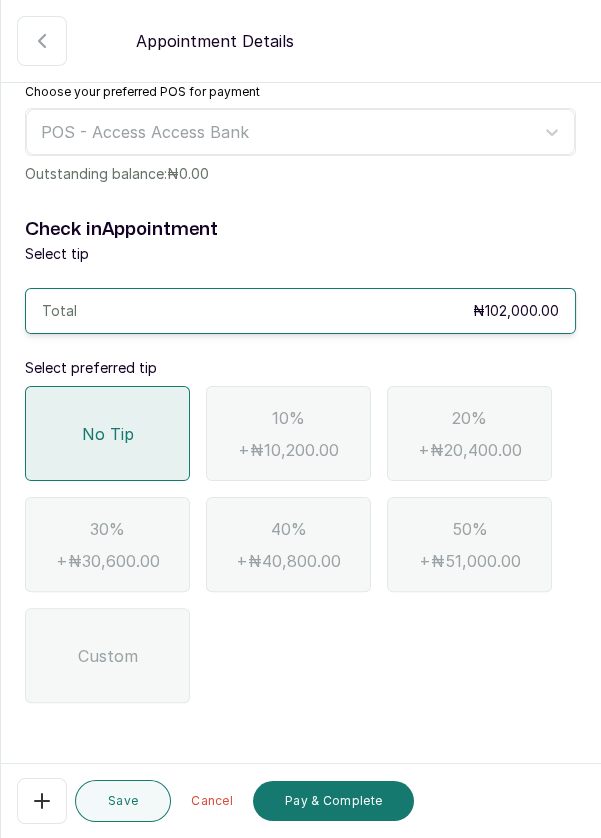 click on "Pay & Complete" at bounding box center [333, 801] 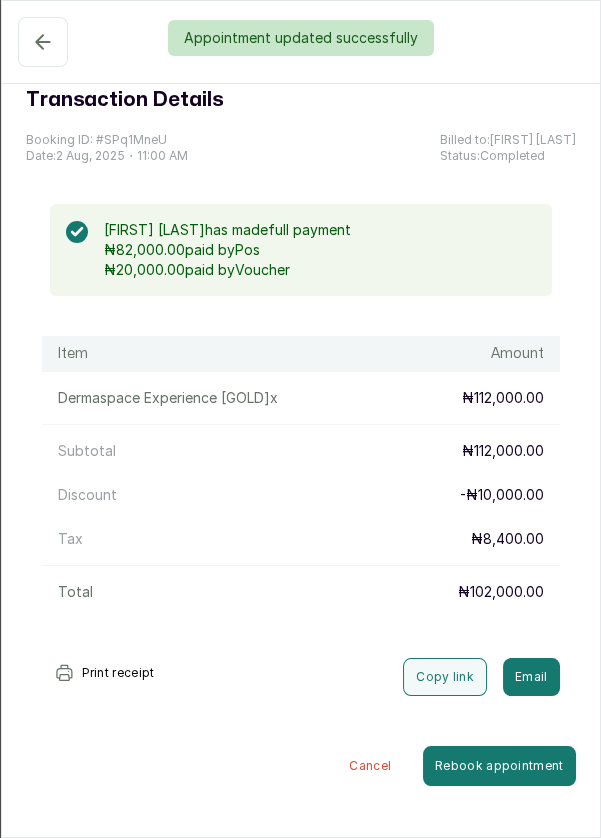click at bounding box center [301, 42] 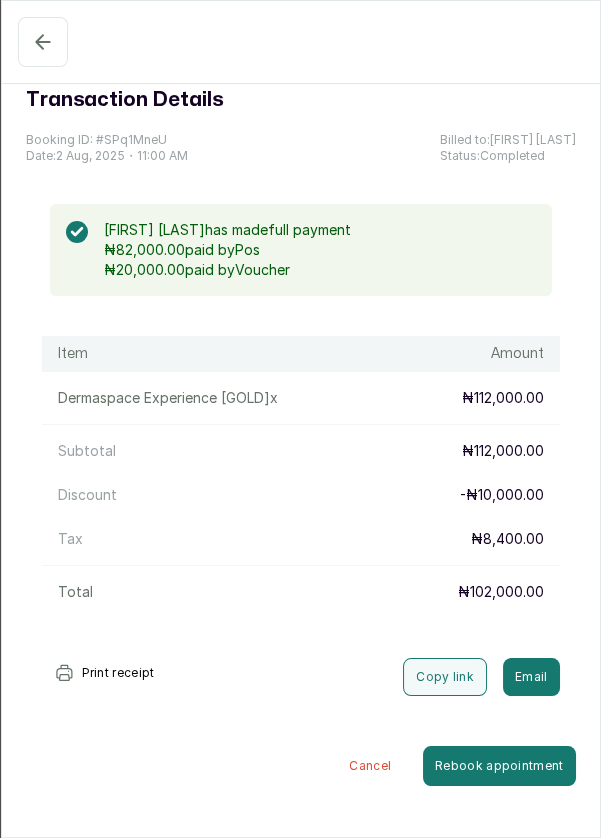 click on "Confirmed" at bounding box center (43, 42) 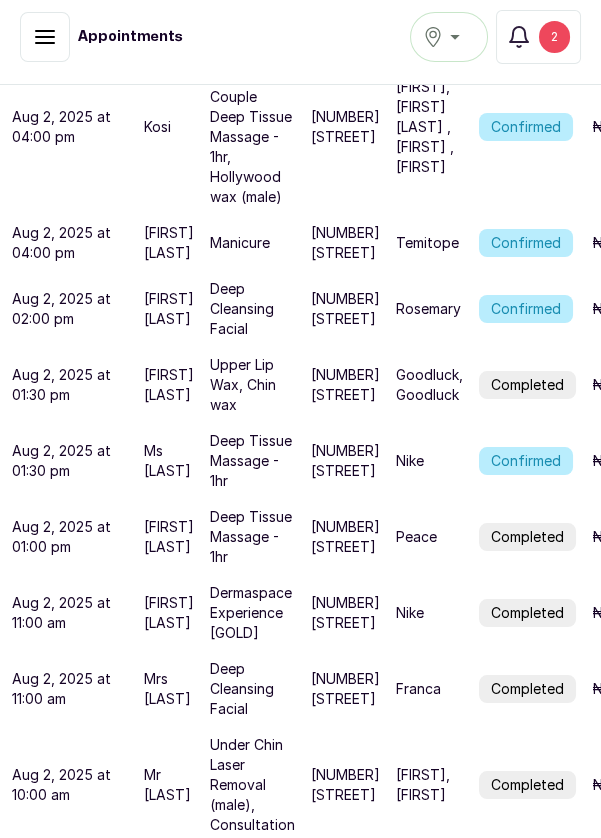 scroll, scrollTop: 14, scrollLeft: 0, axis: vertical 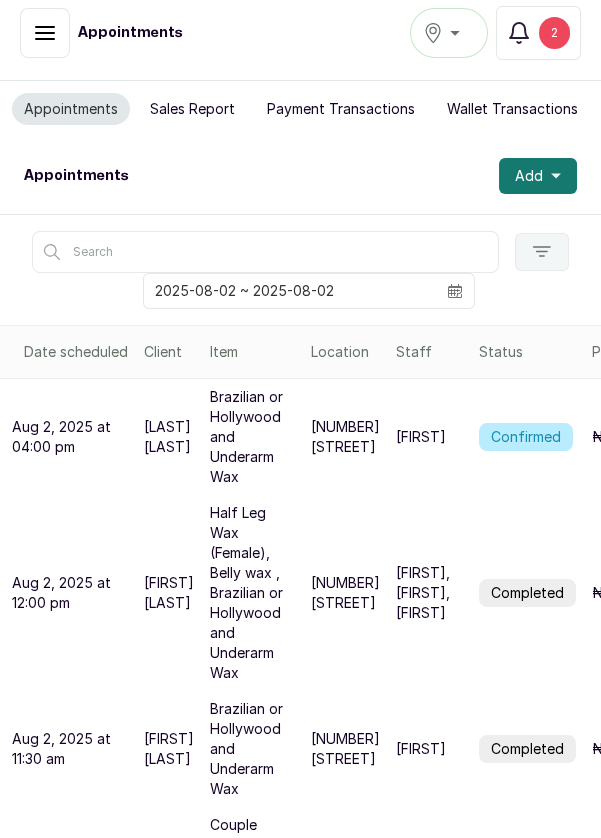 click on "Add" at bounding box center [538, 176] 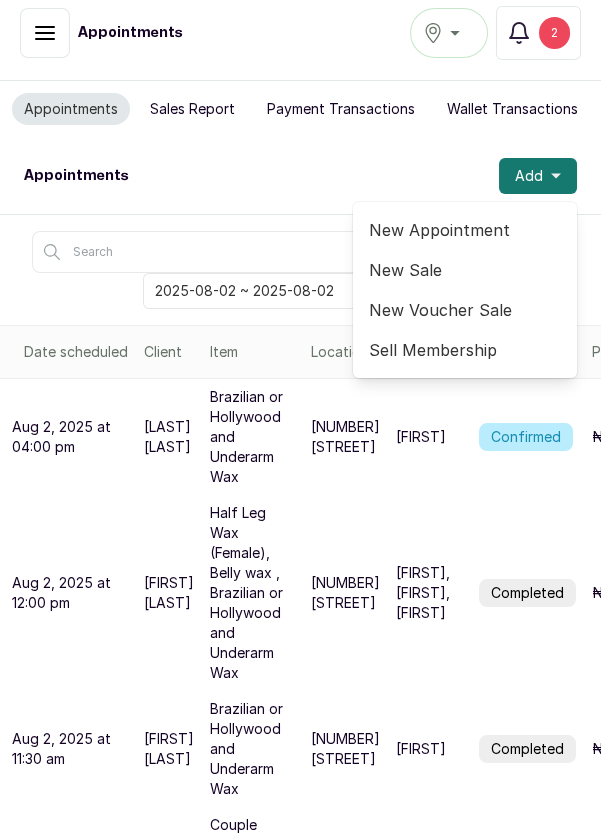 click on "New Appointment" at bounding box center (465, 230) 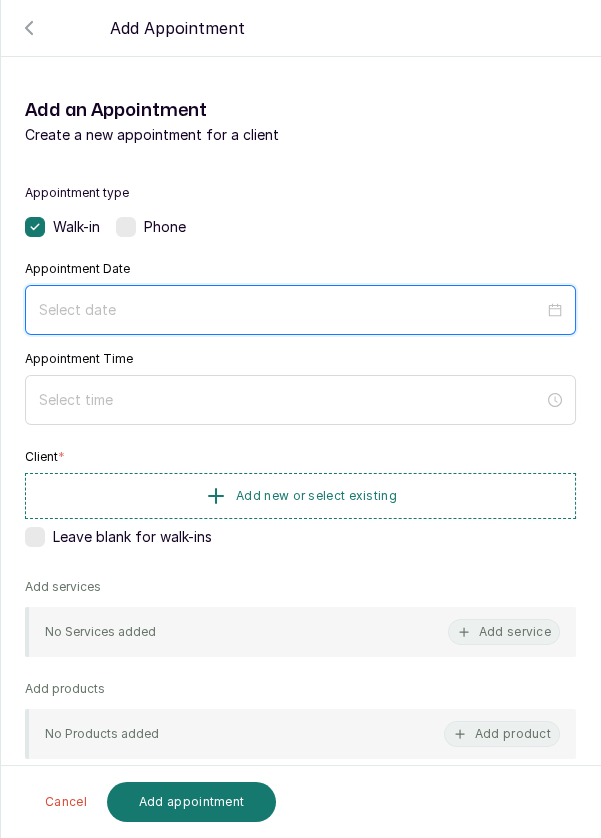 click at bounding box center [291, 310] 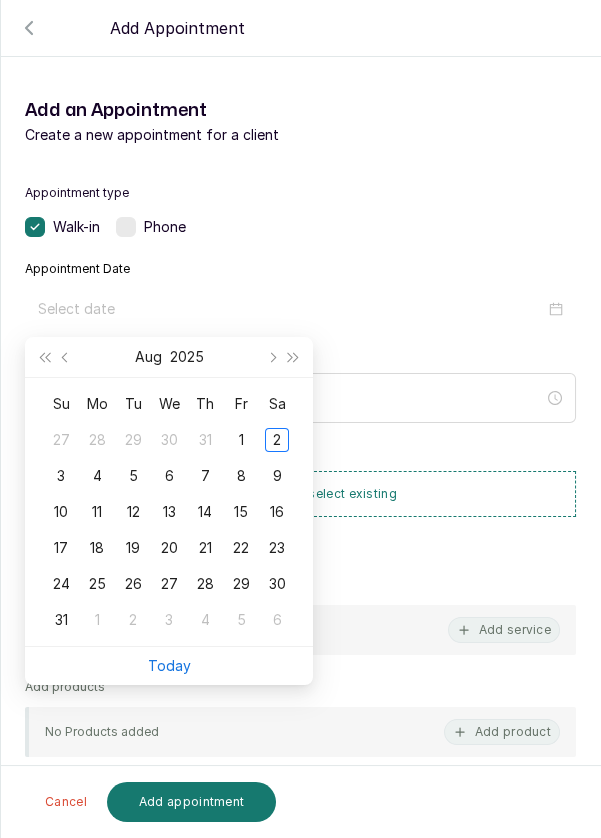click on "2" at bounding box center (277, 440) 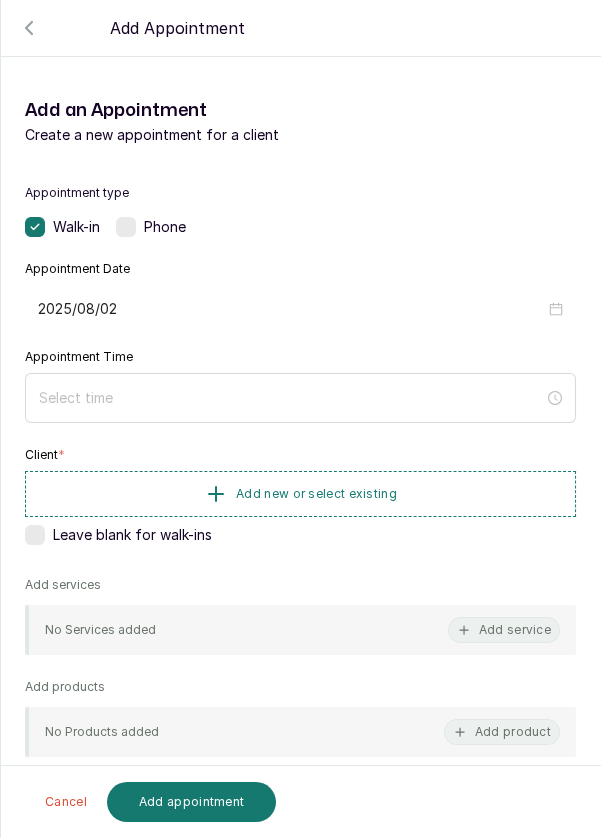 type on "2025/08/02" 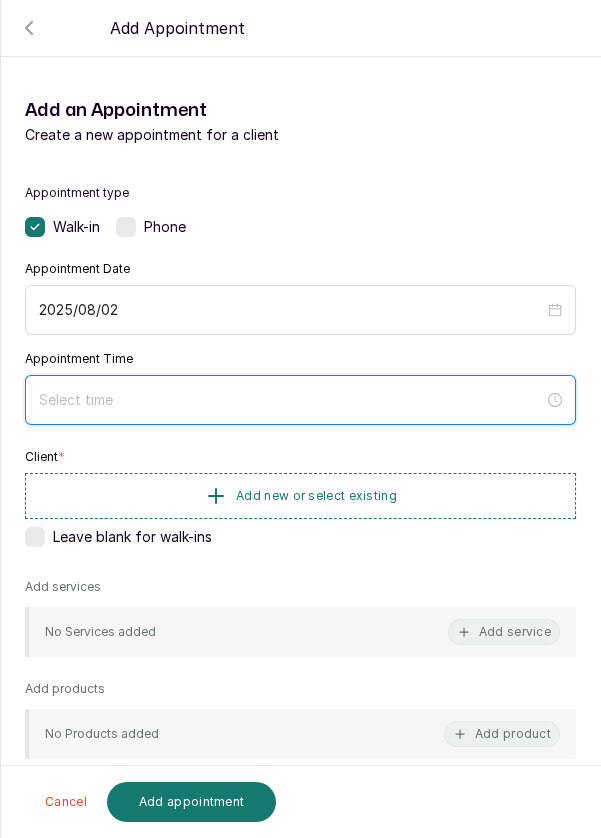 click at bounding box center (291, 400) 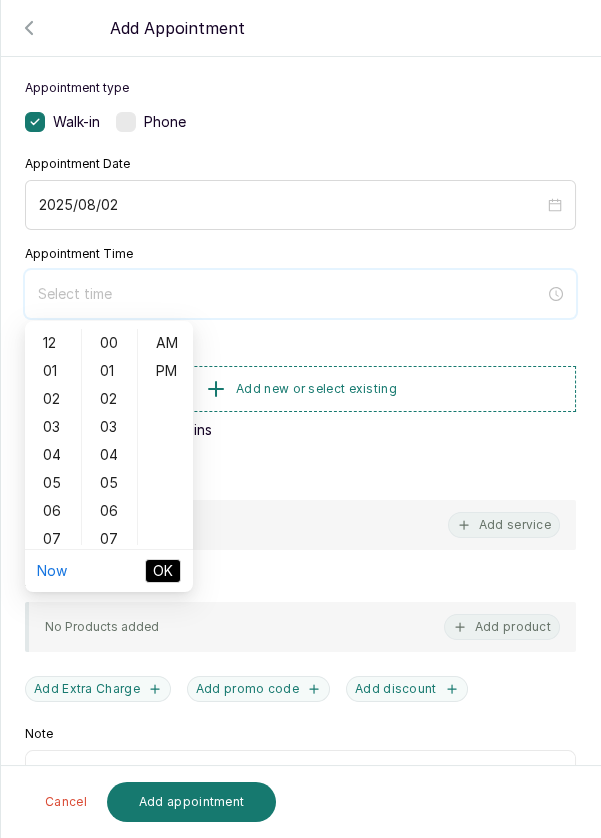 scroll, scrollTop: 112, scrollLeft: 0, axis: vertical 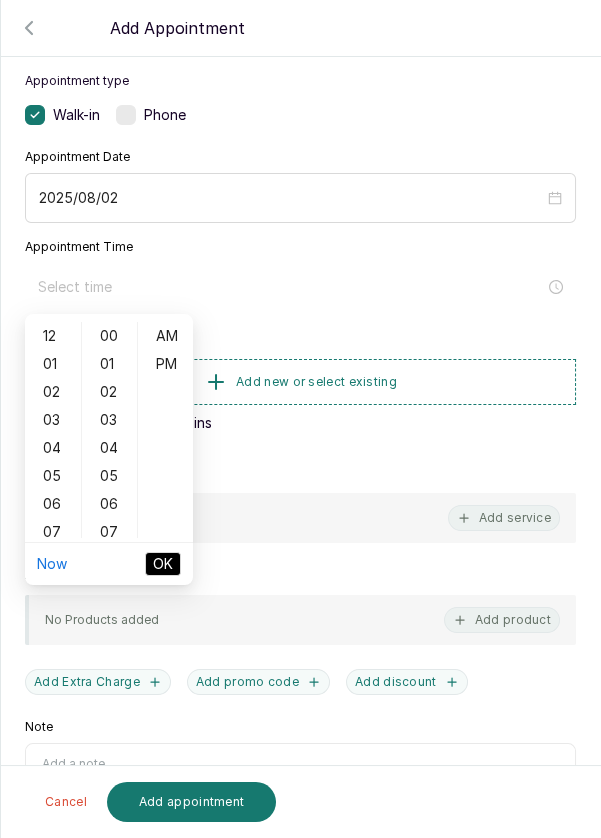 click on "03" at bounding box center [53, 420] 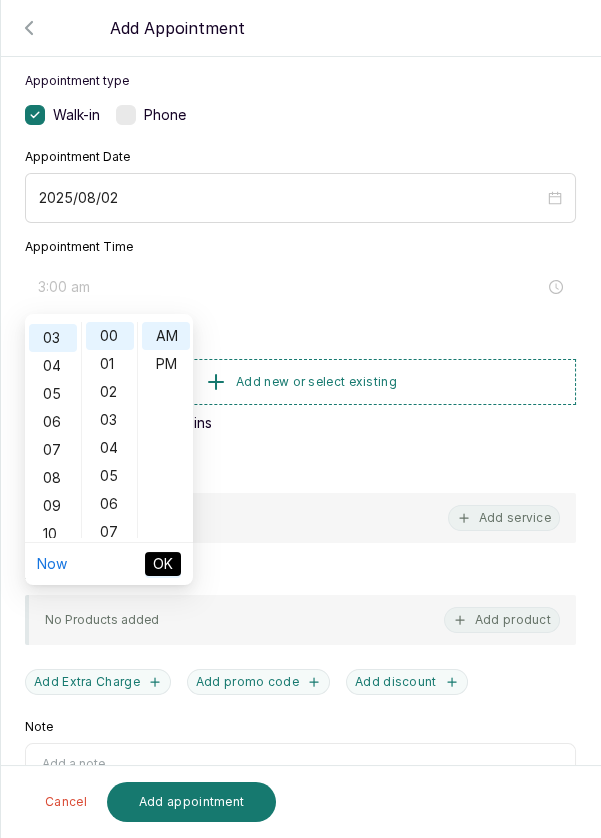 scroll, scrollTop: 84, scrollLeft: 0, axis: vertical 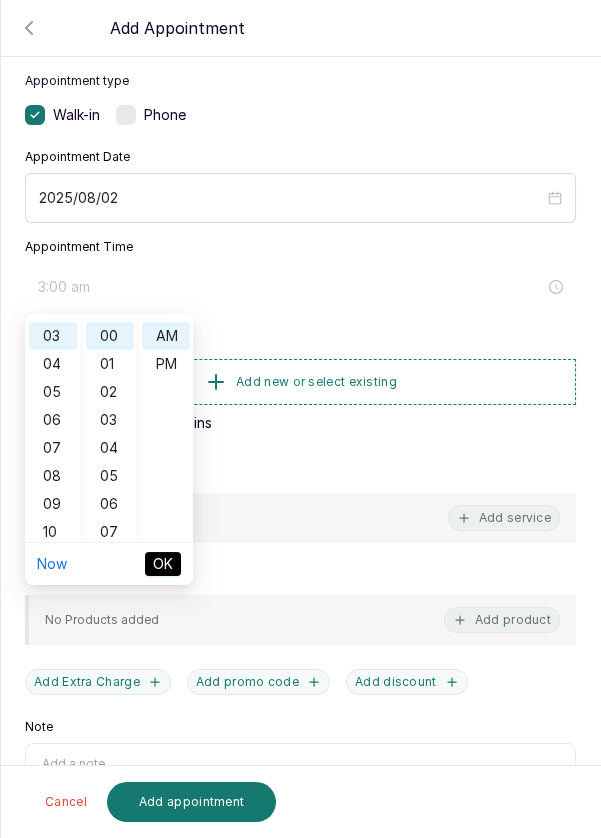 click on "PM" at bounding box center [166, 364] 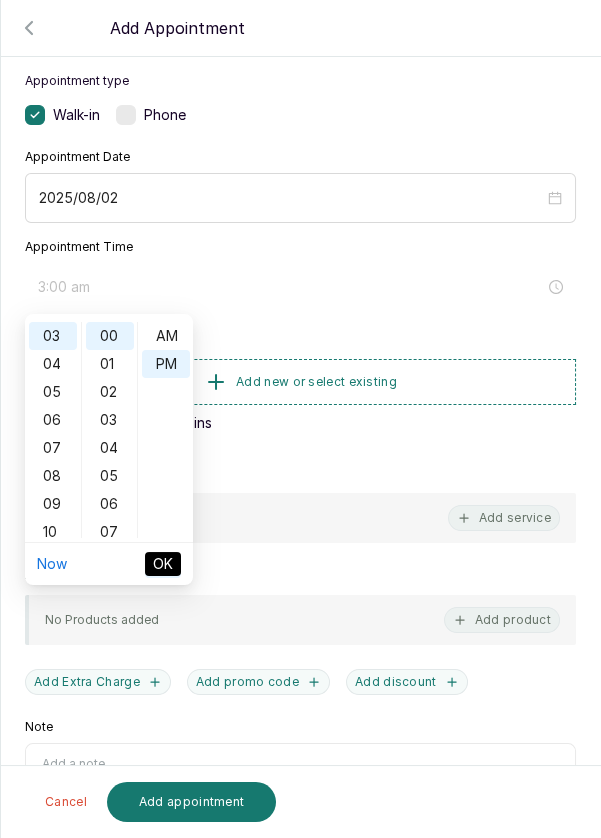 type on "3:00 pm" 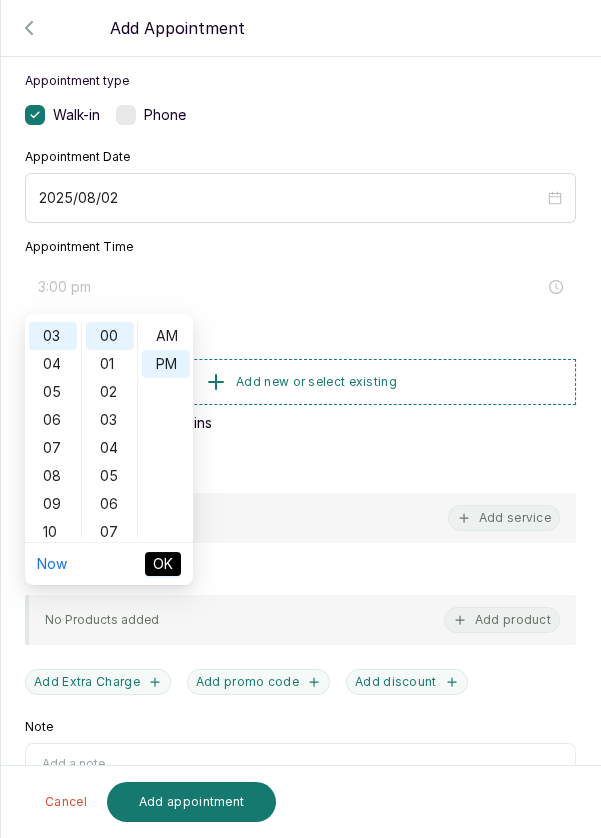 click on "OK" at bounding box center (163, 564) 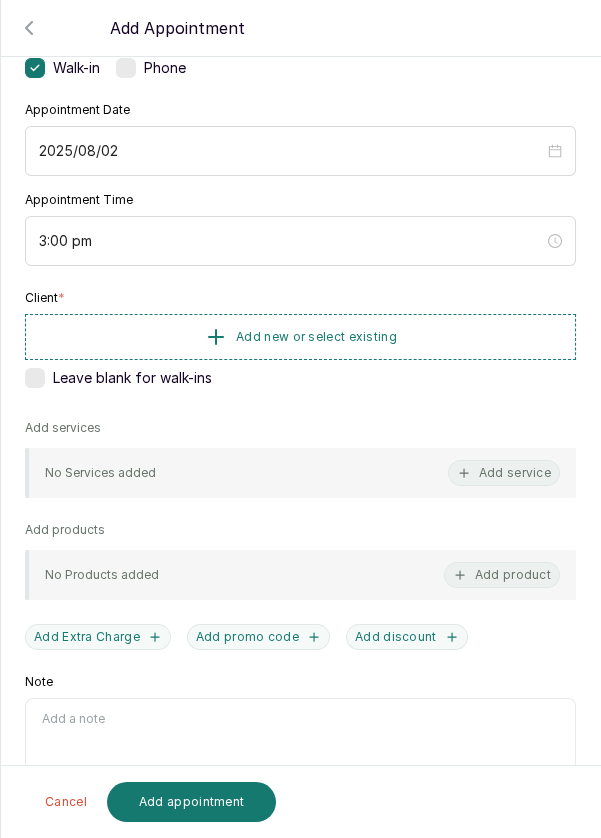 scroll, scrollTop: 163, scrollLeft: 0, axis: vertical 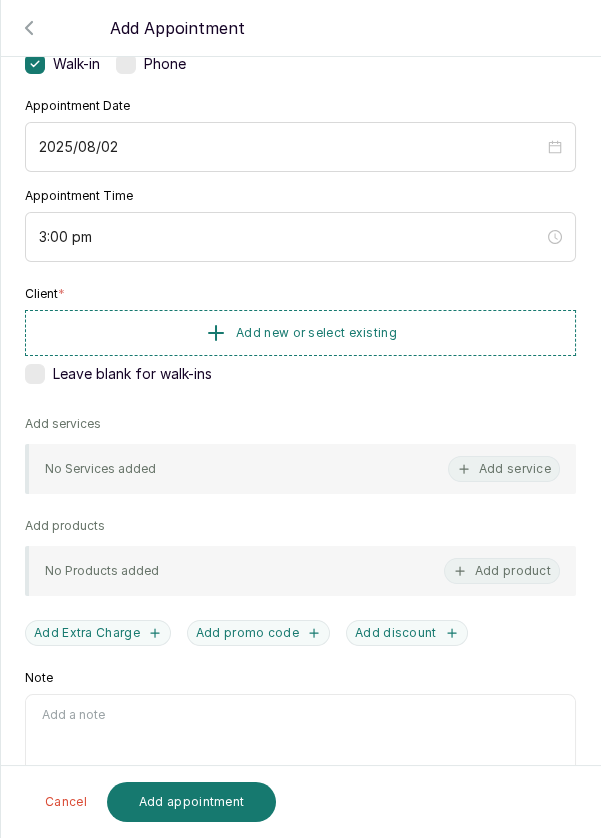 click on "Add service" at bounding box center (504, 469) 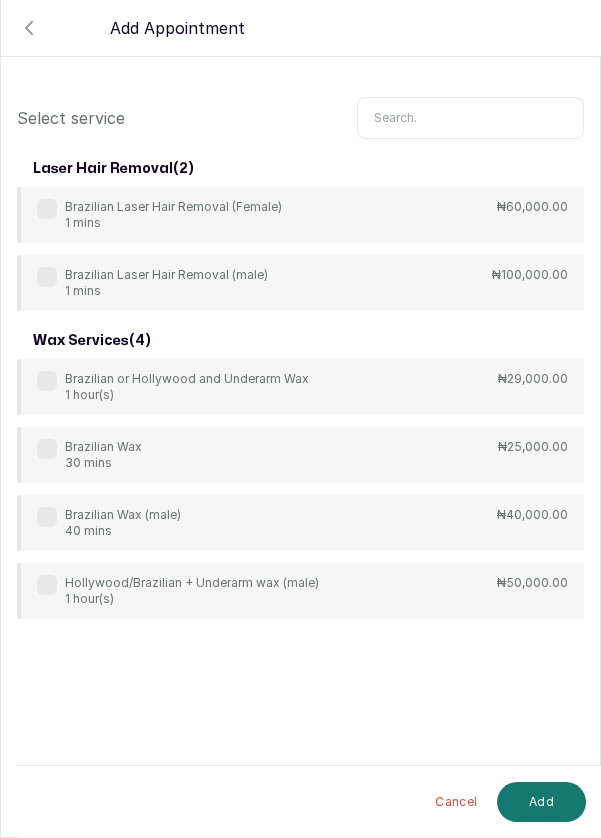 scroll, scrollTop: 0, scrollLeft: 0, axis: both 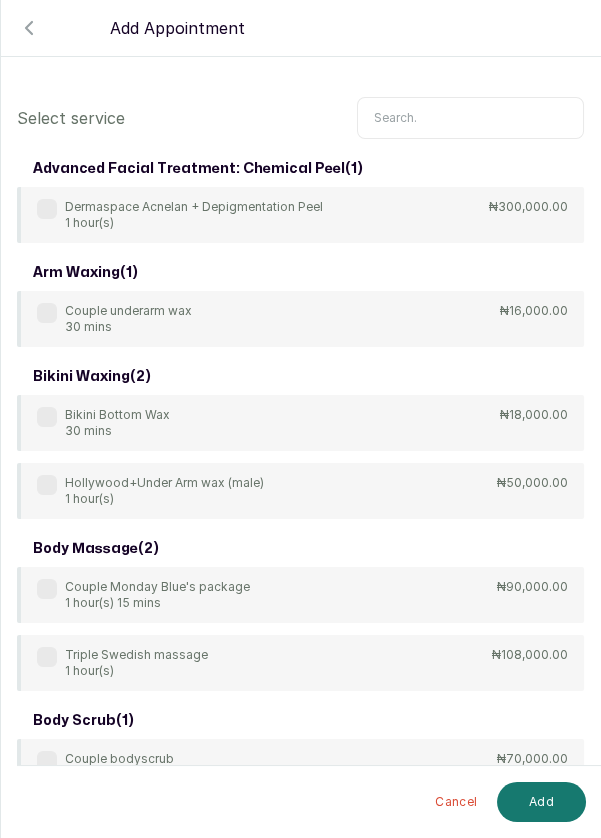 click at bounding box center [470, 118] 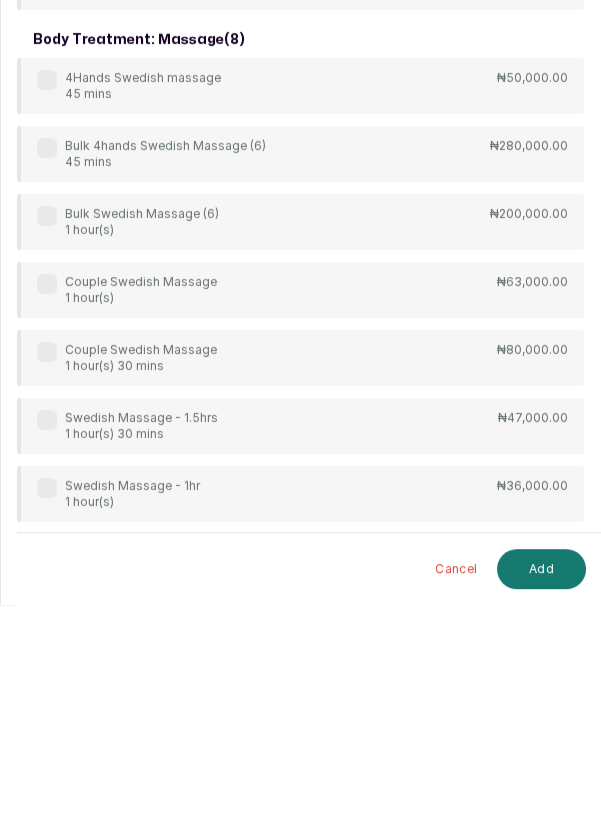 scroll, scrollTop: 14, scrollLeft: 0, axis: vertical 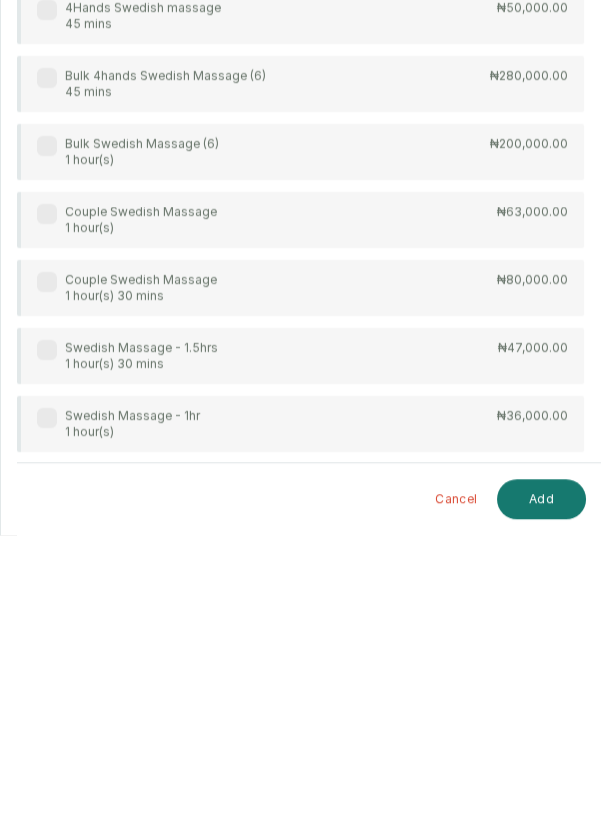 type on "Swed" 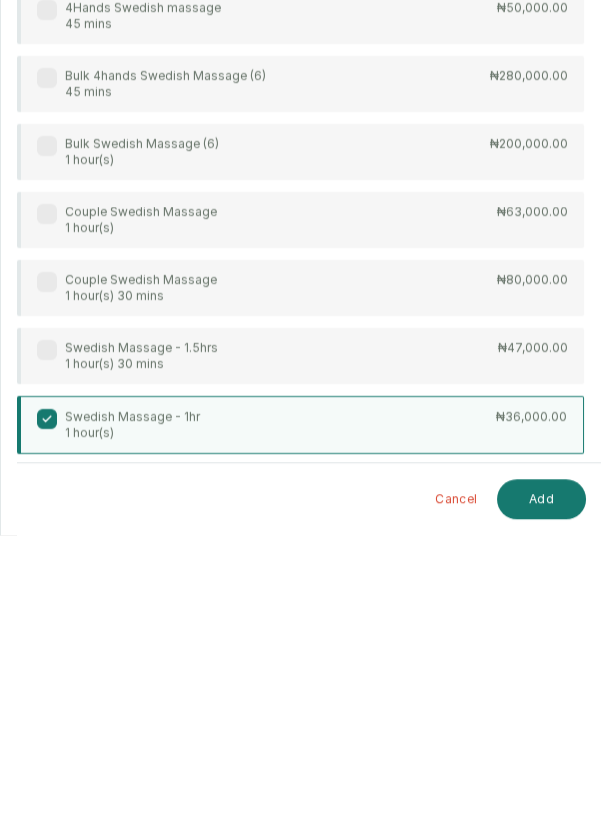 scroll, scrollTop: 14, scrollLeft: 0, axis: vertical 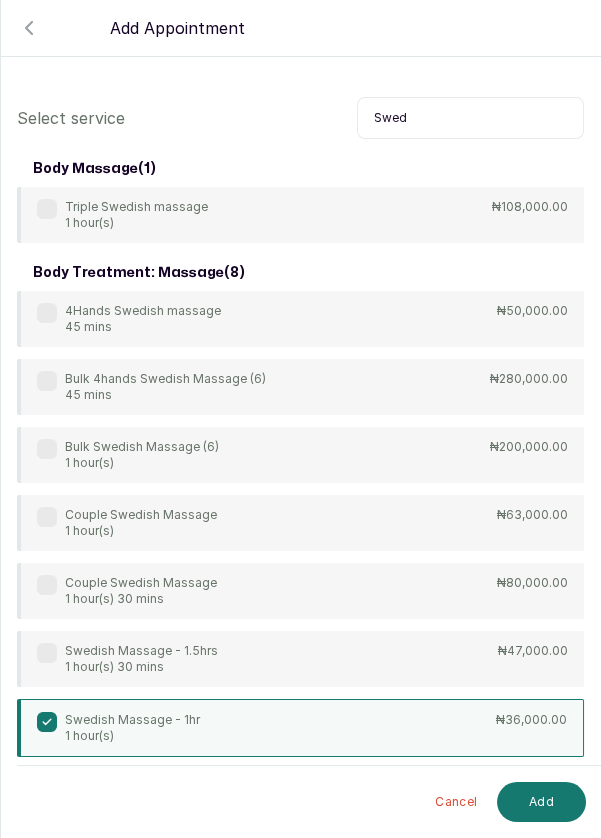 click on "Add" at bounding box center [541, 802] 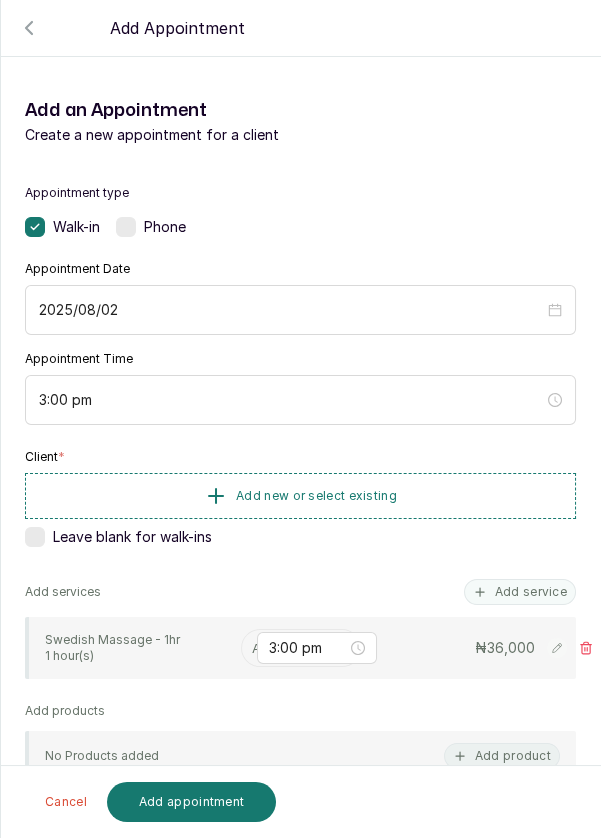 click on "Add new or select existing" at bounding box center (300, 496) 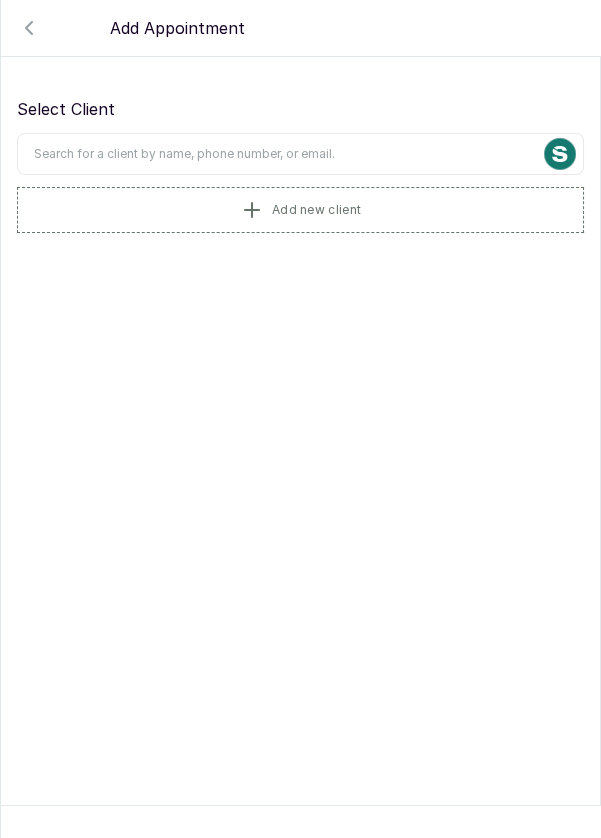 click at bounding box center (300, 154) 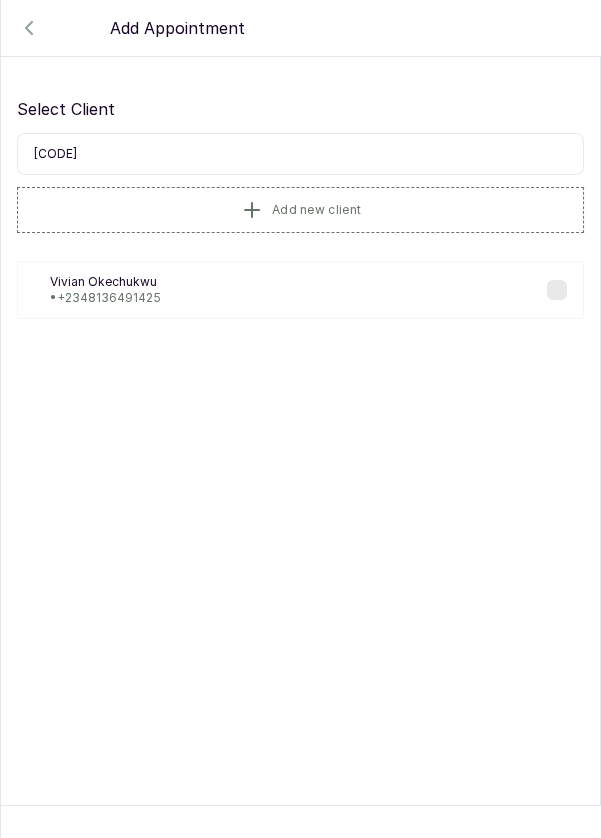 type on "081364" 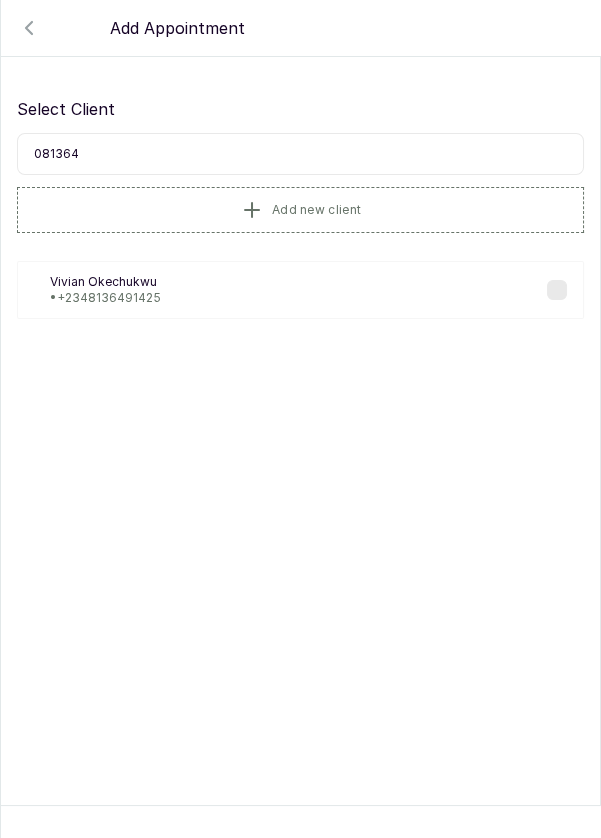click on "[FIRST] [LAST]" at bounding box center [105, 282] 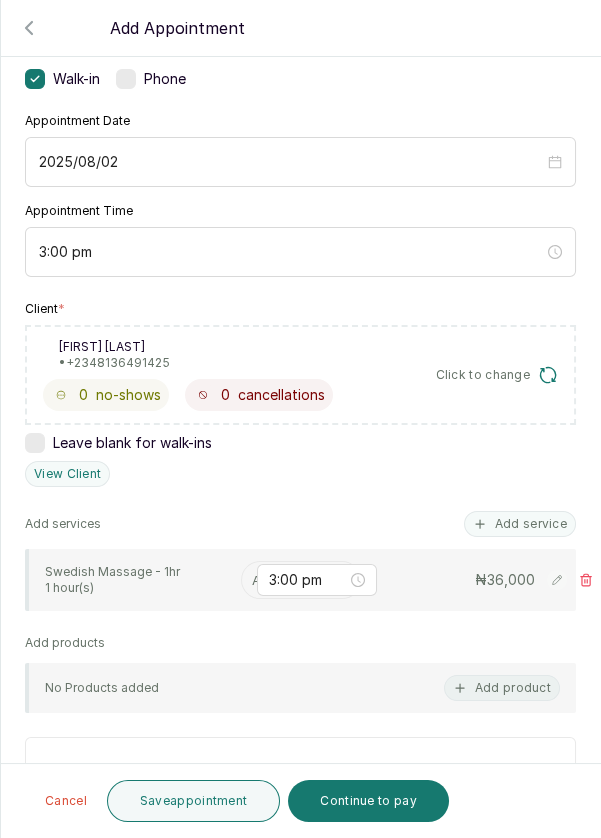 scroll, scrollTop: 171, scrollLeft: 0, axis: vertical 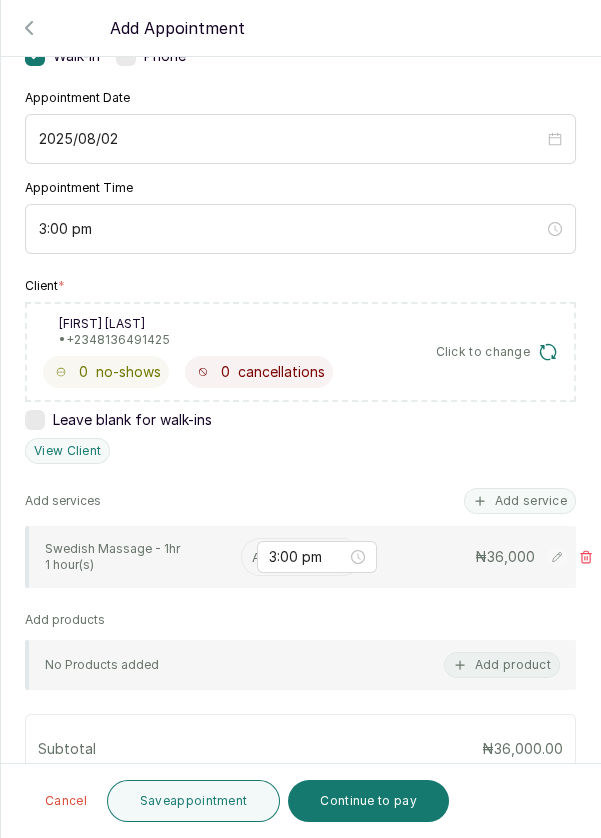 click at bounding box center (254, 557) 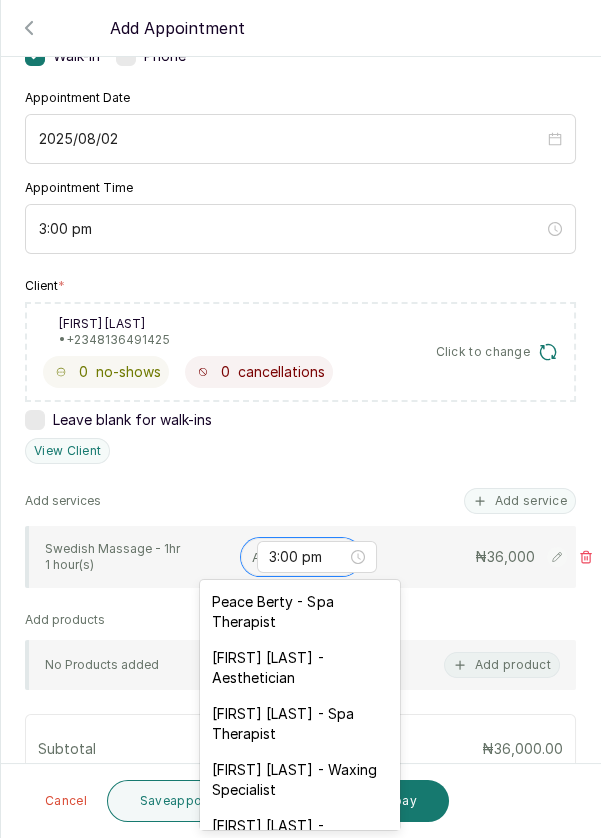 scroll, scrollTop: 14, scrollLeft: 0, axis: vertical 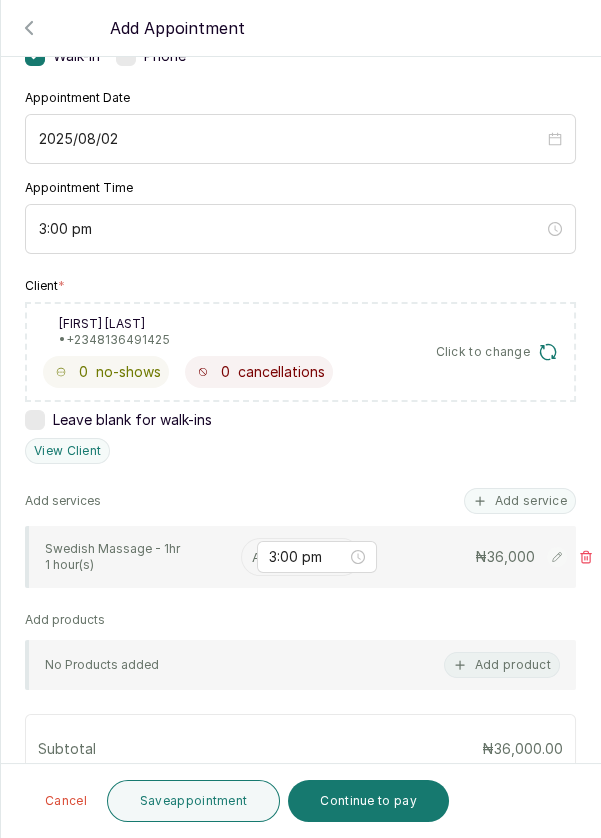 click at bounding box center (254, 557) 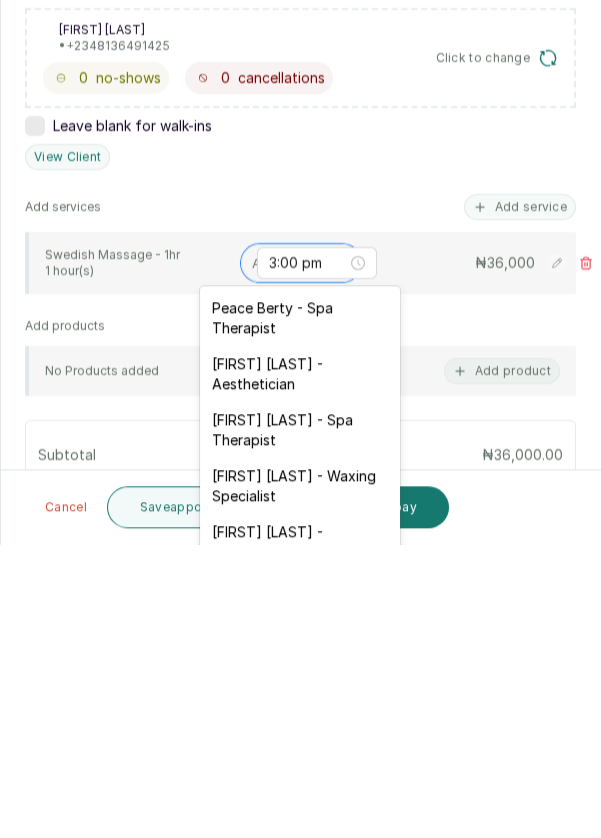 scroll, scrollTop: 14, scrollLeft: 0, axis: vertical 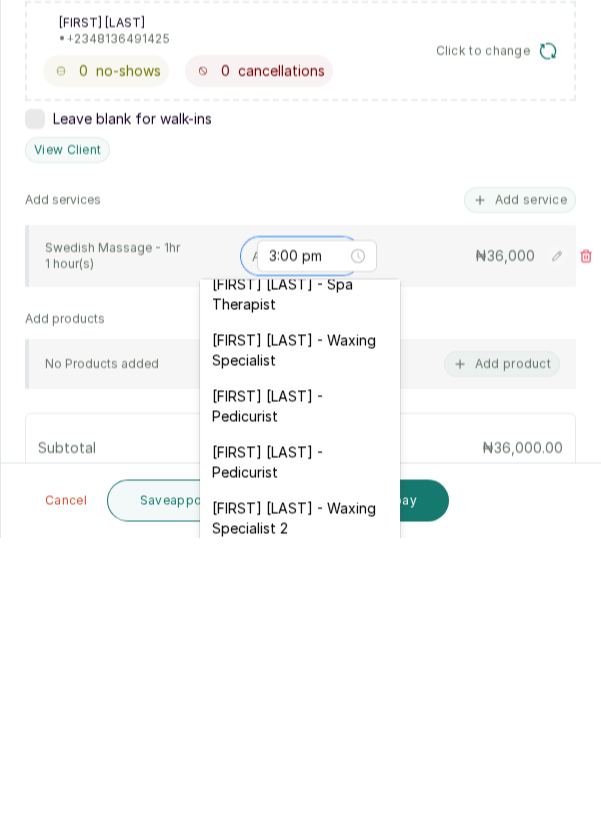 click on "[FIRST] [LAST] - Pedicurist" at bounding box center (300, 707) 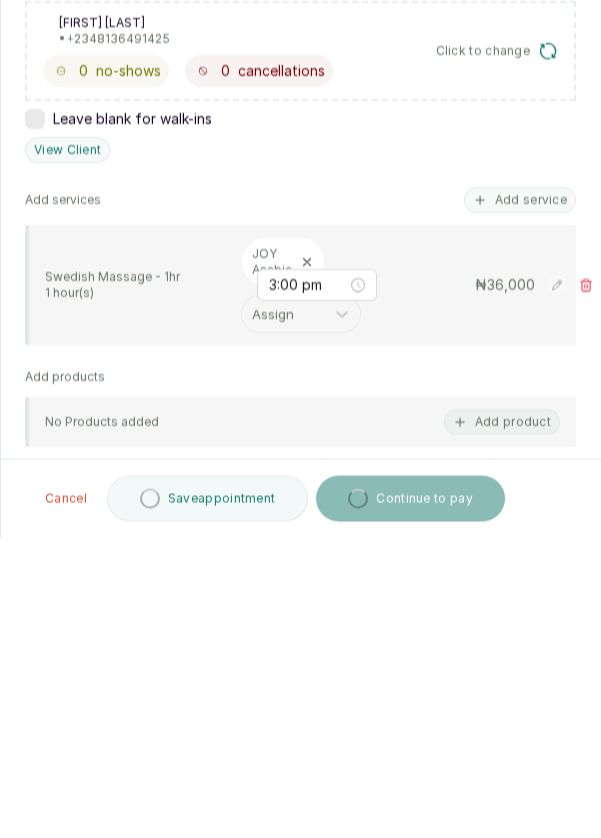 scroll, scrollTop: 14, scrollLeft: 0, axis: vertical 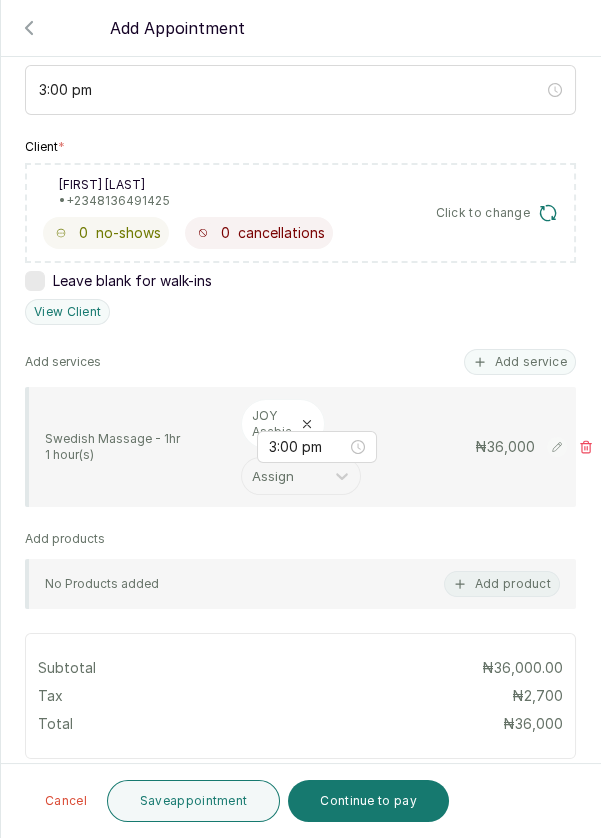 click on "Save  appointment" at bounding box center [194, 801] 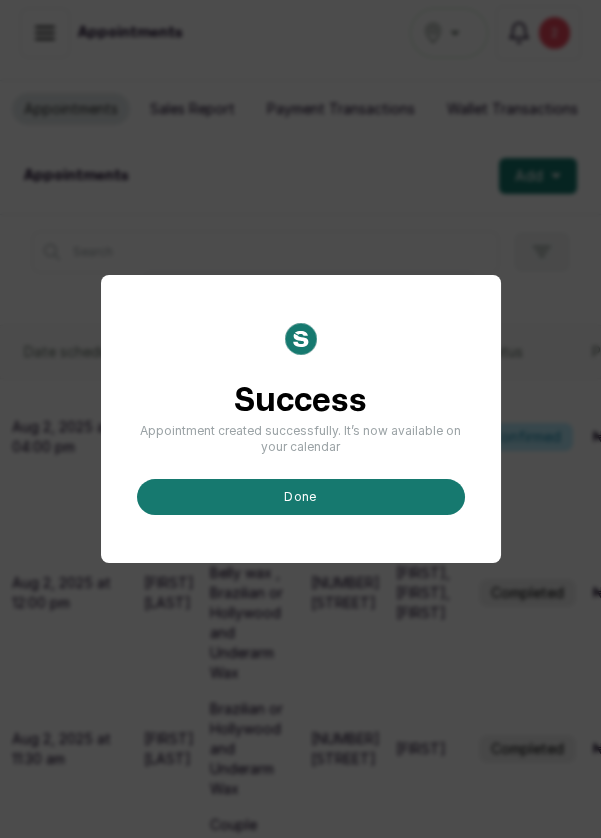 click on "done" at bounding box center (301, 497) 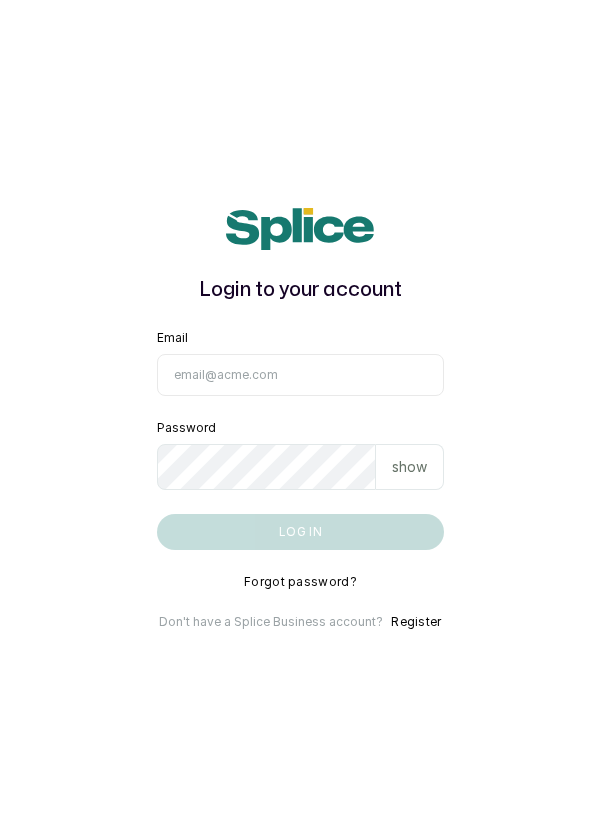 scroll, scrollTop: 0, scrollLeft: 0, axis: both 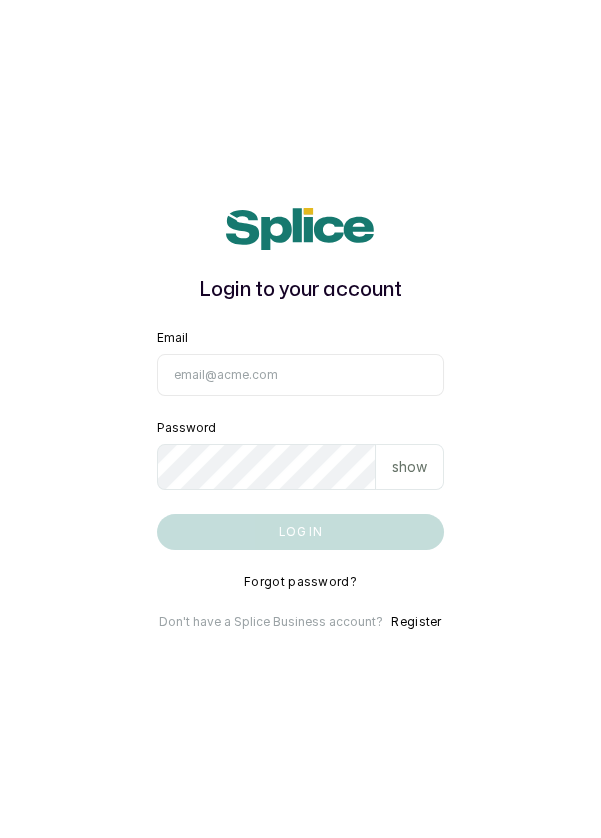 click on "Email" at bounding box center (301, 375) 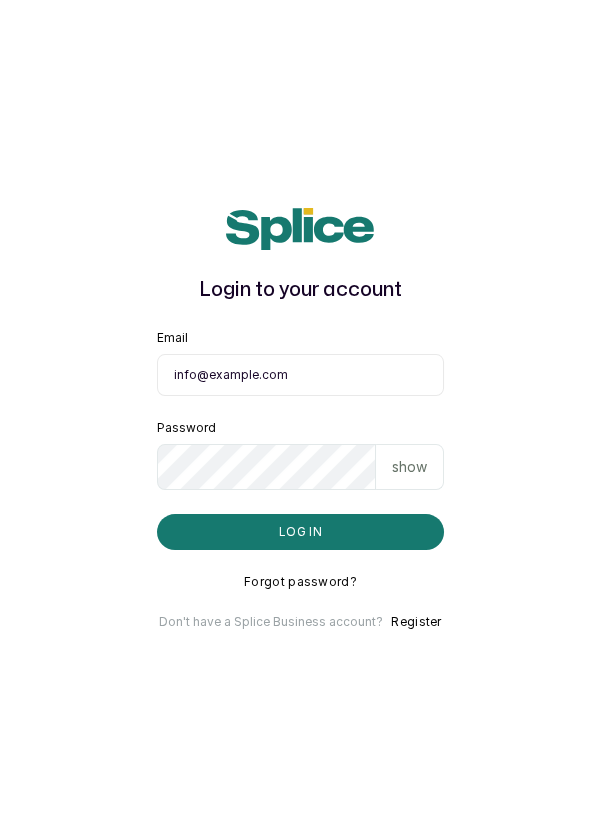 click on "Log in" at bounding box center (301, 532) 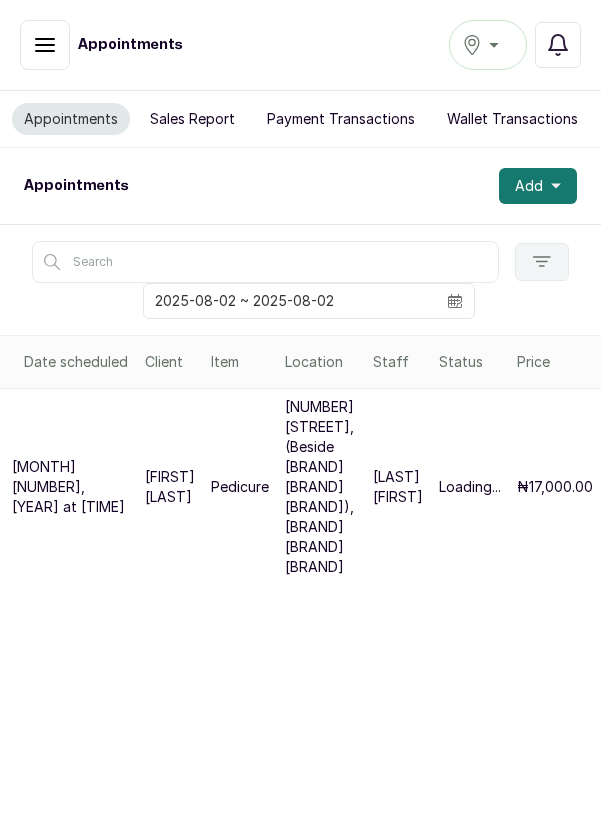 scroll, scrollTop: 0, scrollLeft: 0, axis: both 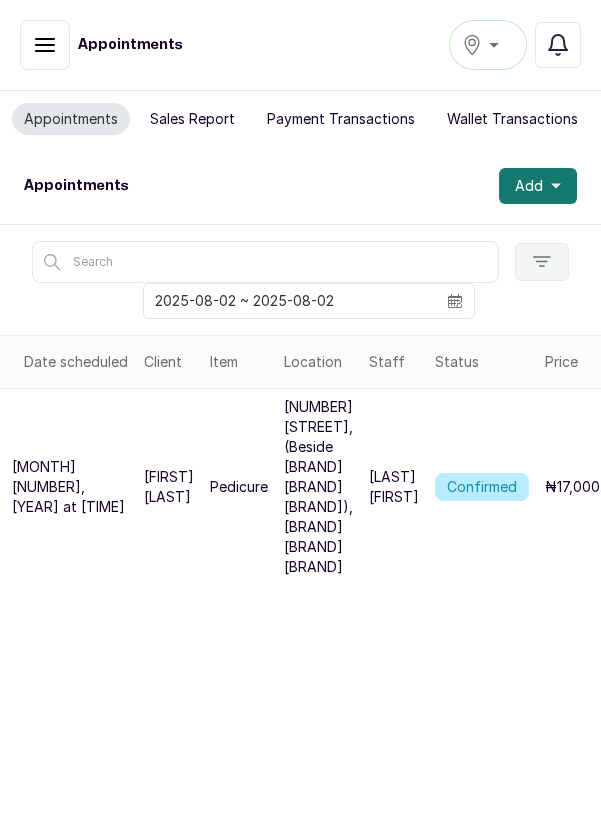 click on "Ikoyi" at bounding box center (488, 45) 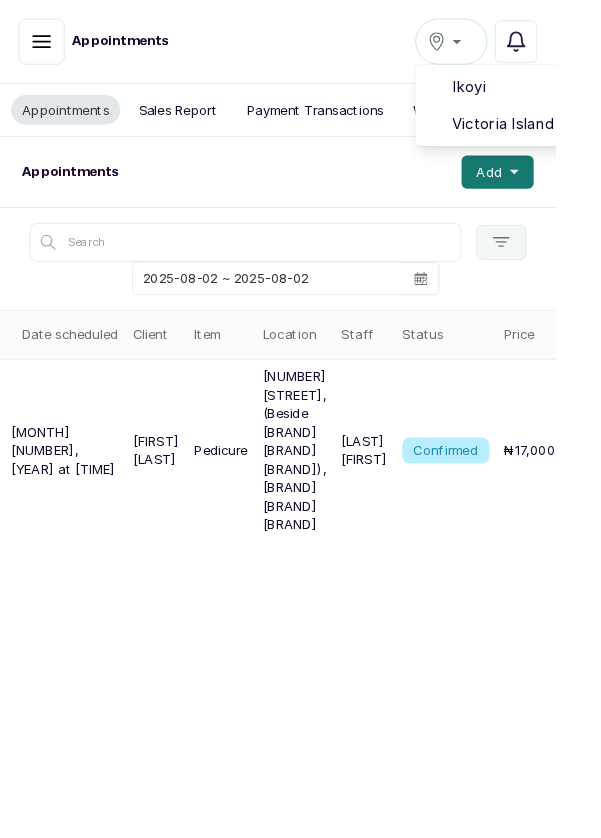 click on "Victoria Island" at bounding box center (561, 134) 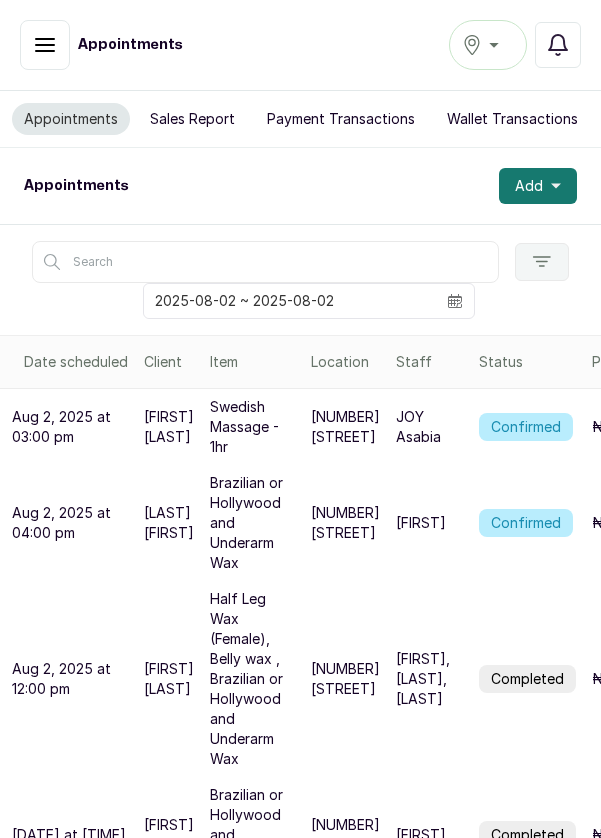 scroll, scrollTop: 0, scrollLeft: 0, axis: both 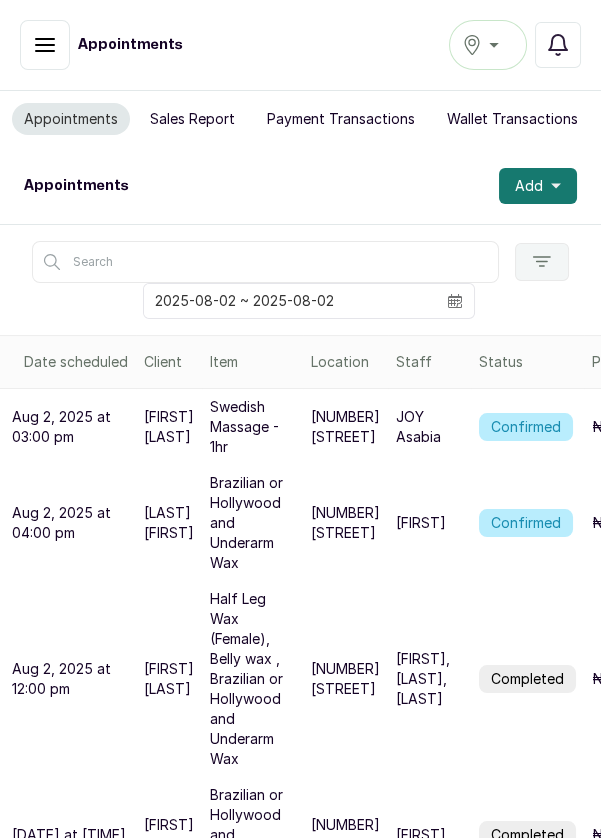 click on "Add" at bounding box center [538, 186] 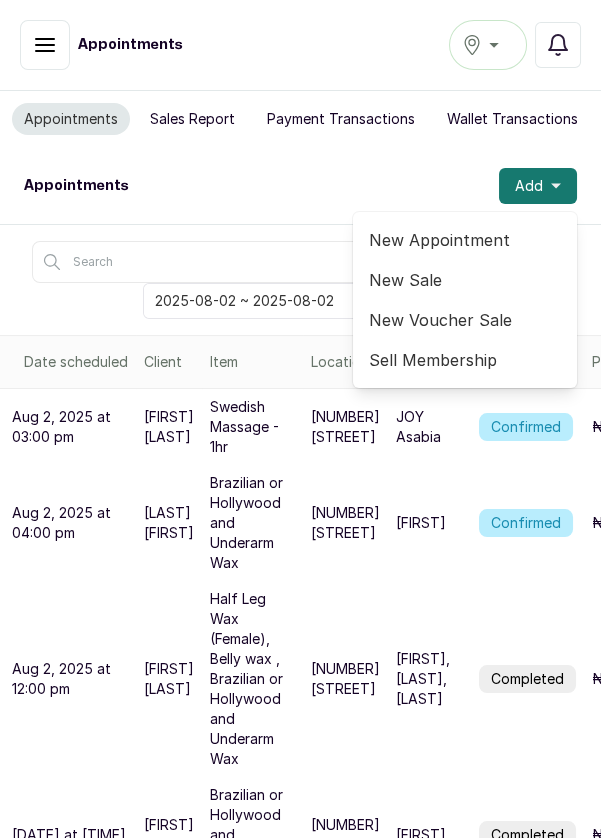 click on "New Appointment" at bounding box center [465, 240] 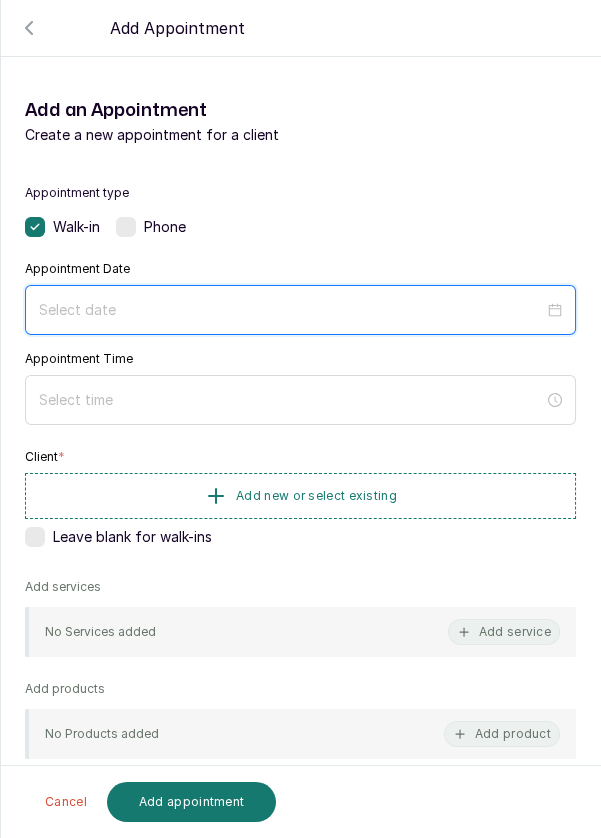 click at bounding box center (291, 310) 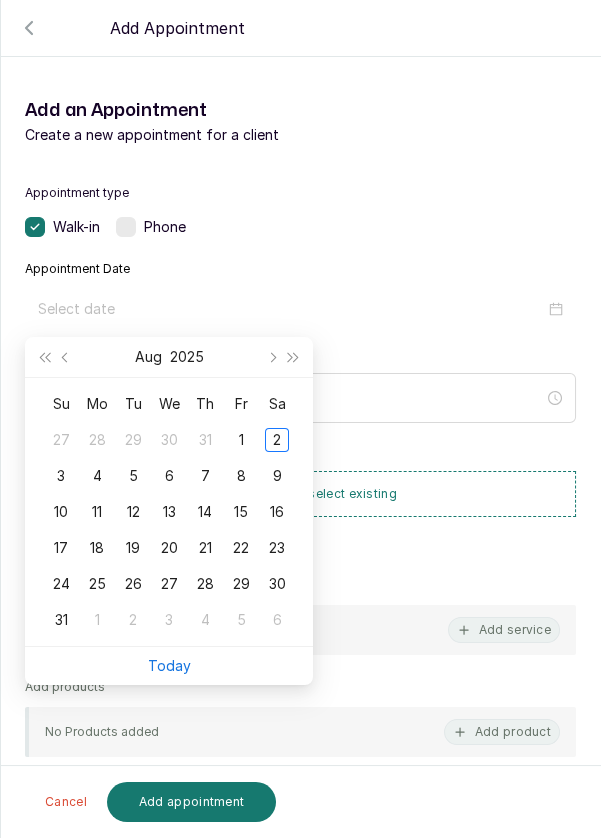 click on "2" at bounding box center (277, 440) 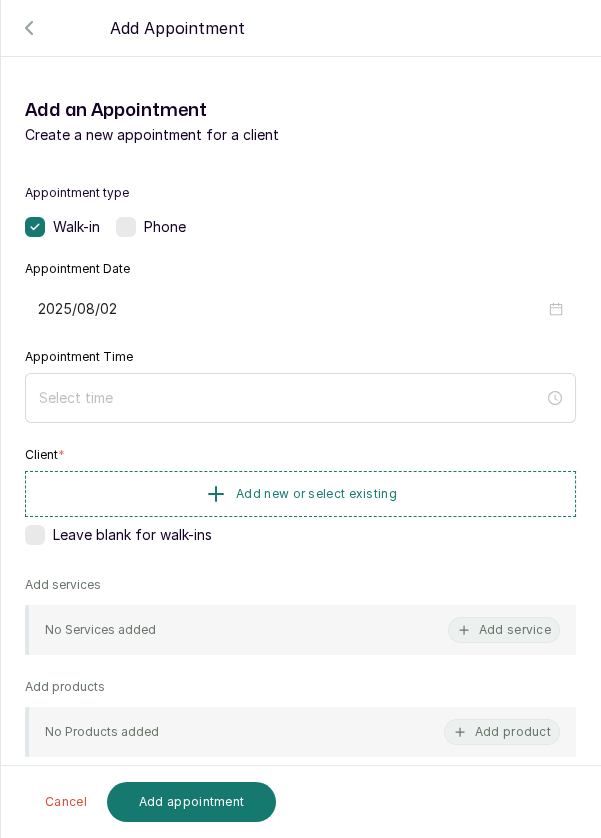 type on "2025/08/02" 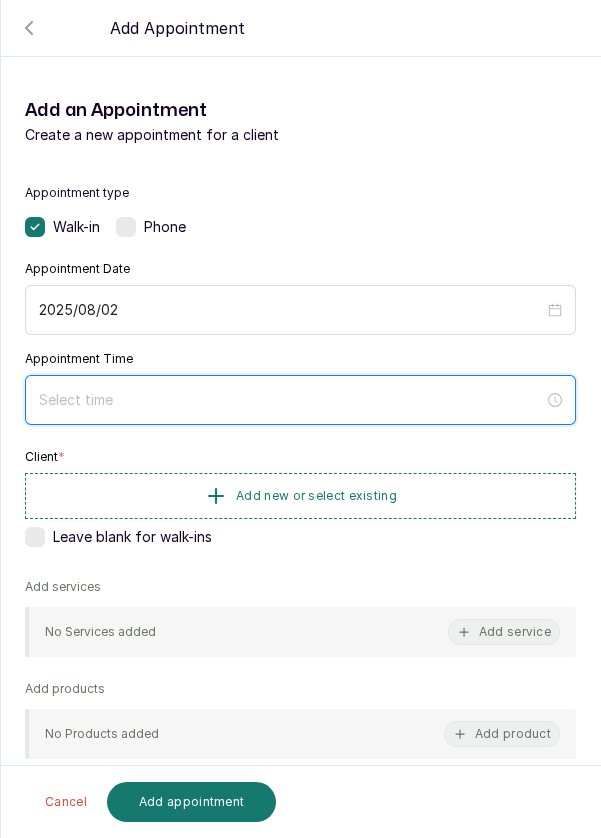 click at bounding box center [291, 400] 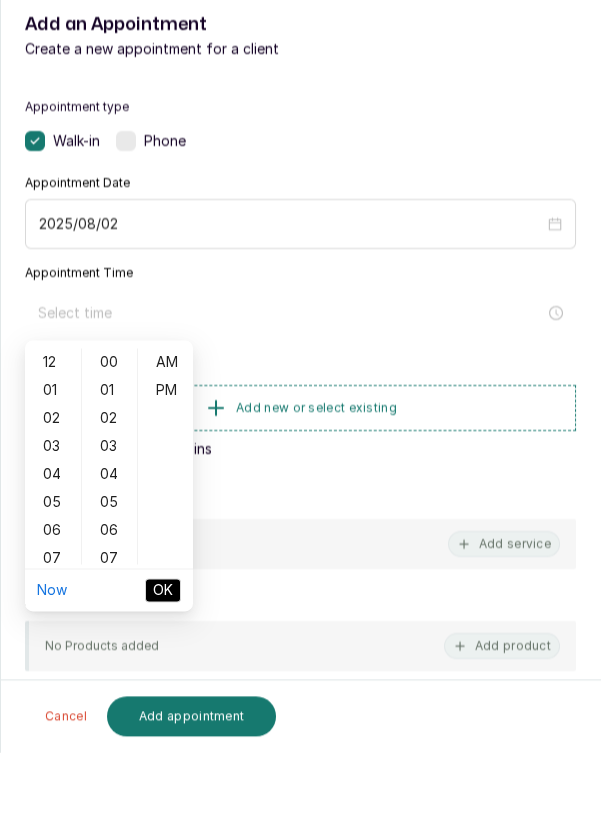 click on "02" at bounding box center [53, 504] 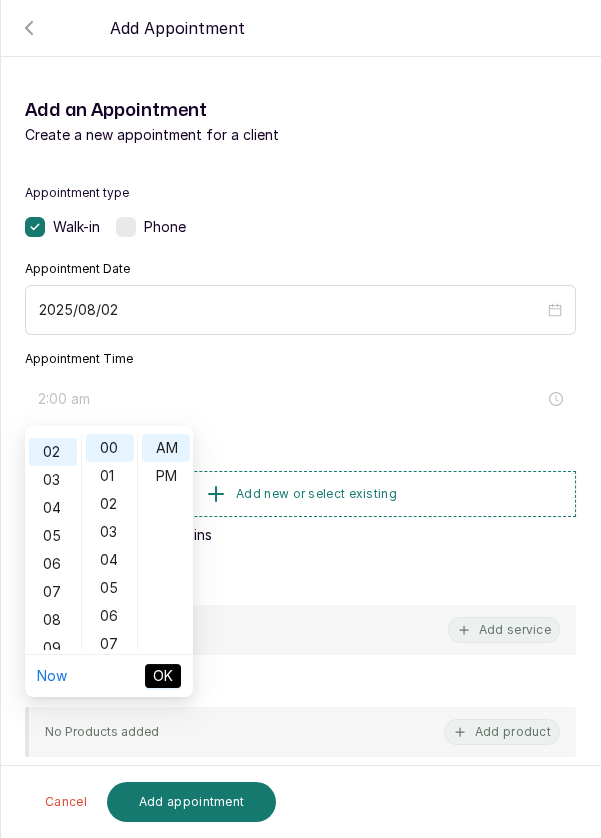 scroll, scrollTop: 56, scrollLeft: 0, axis: vertical 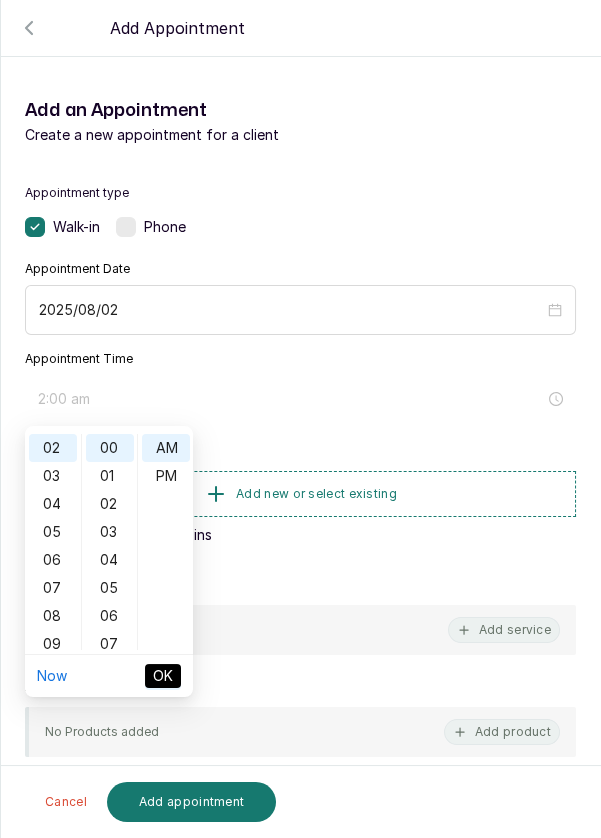 click on "PM" at bounding box center [166, 476] 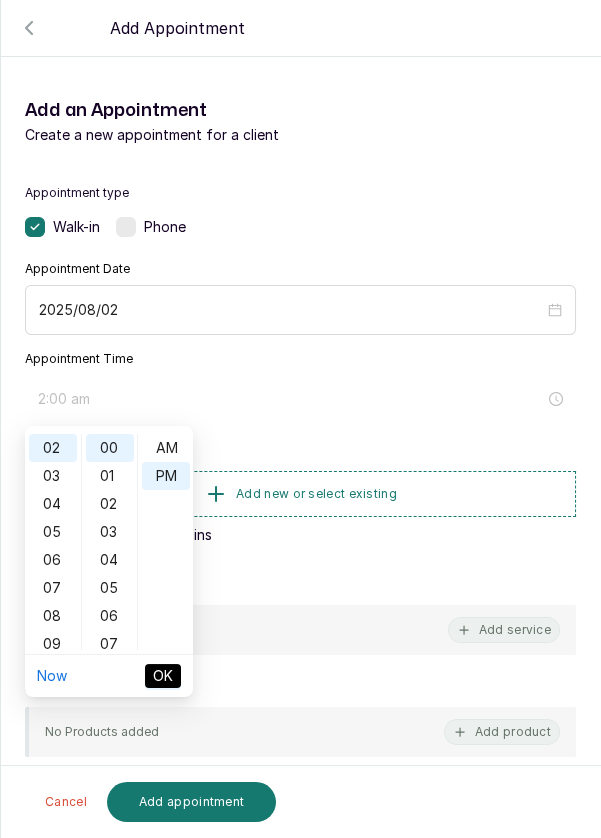 type on "2:00 pm" 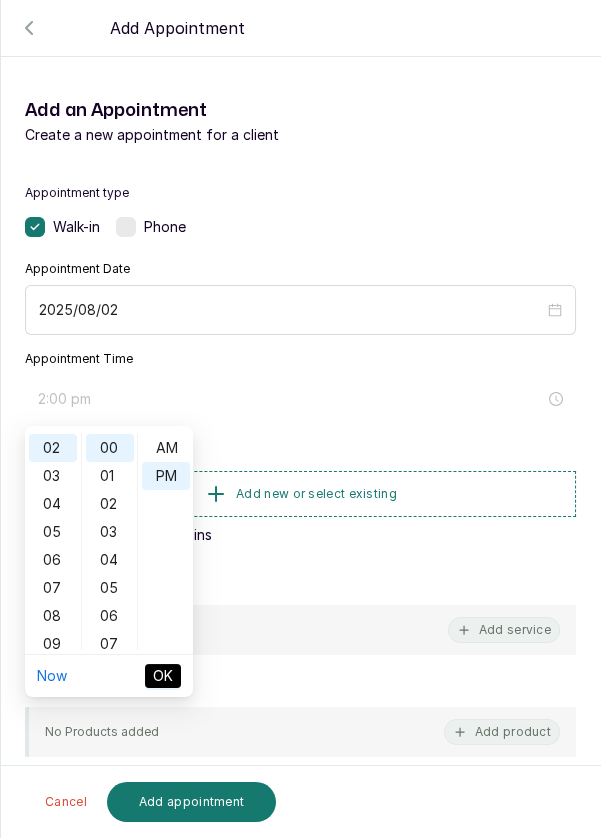 click on "OK" at bounding box center (163, 676) 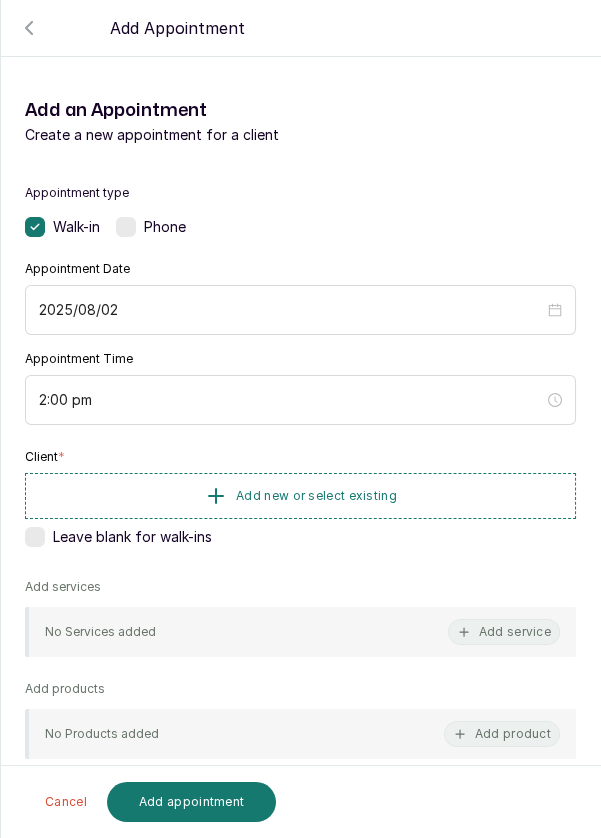 click on "Add new or select existing" at bounding box center (300, 496) 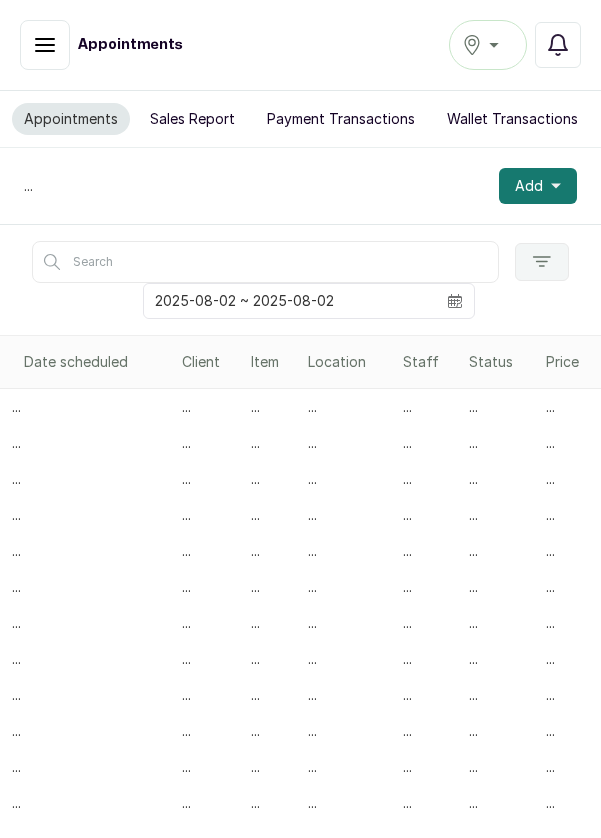 scroll, scrollTop: 0, scrollLeft: 0, axis: both 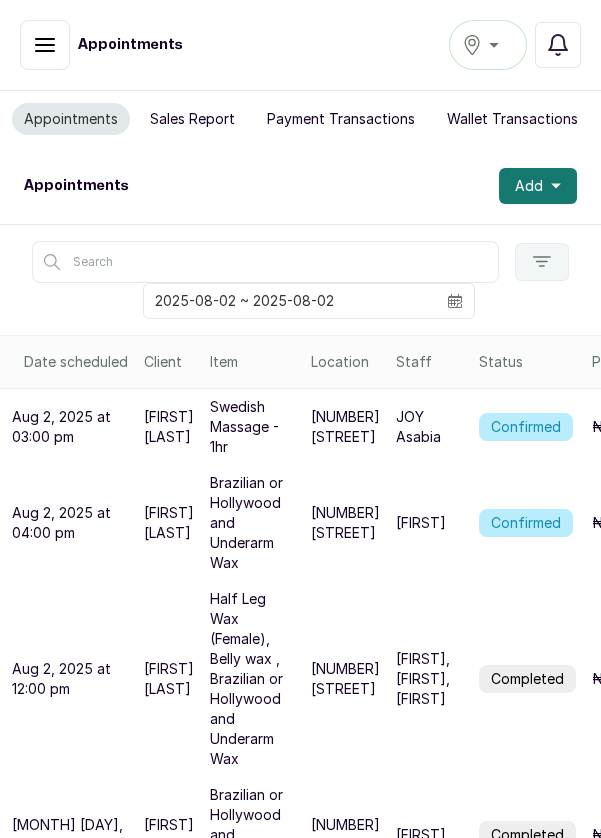 click on "Add" at bounding box center [538, 186] 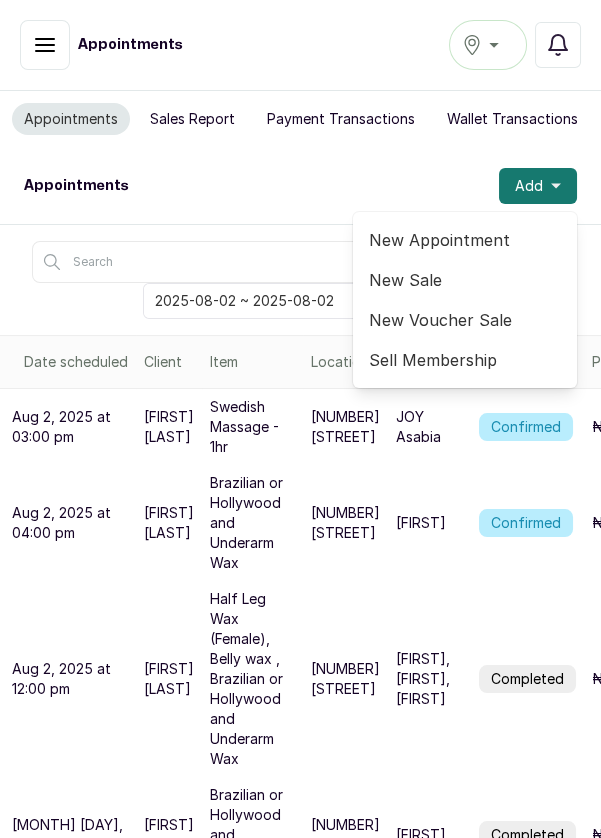 click on "New Appointment" at bounding box center (465, 240) 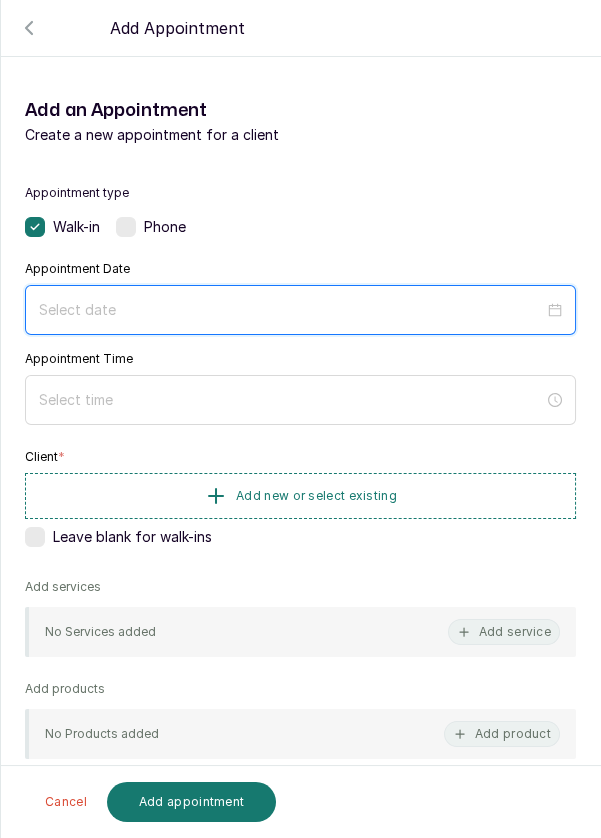 click at bounding box center [291, 310] 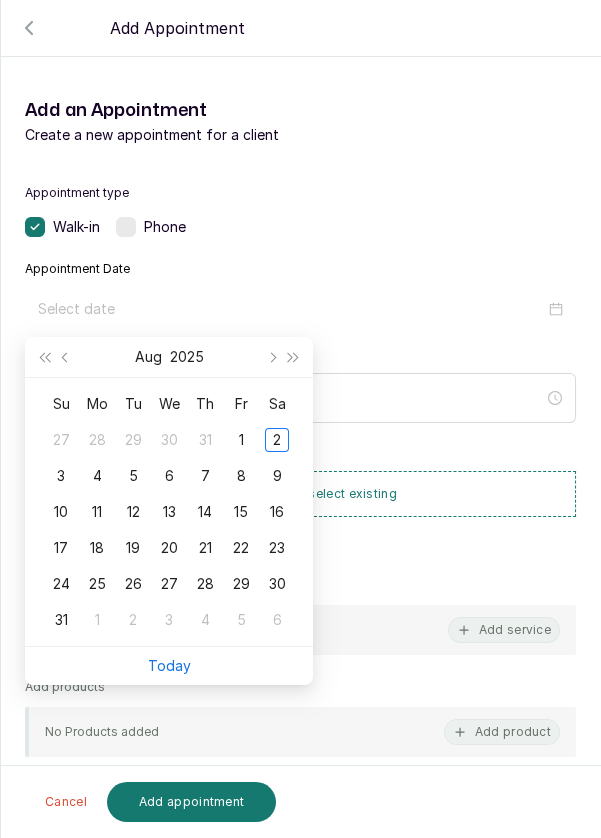 click on "2" at bounding box center [277, 440] 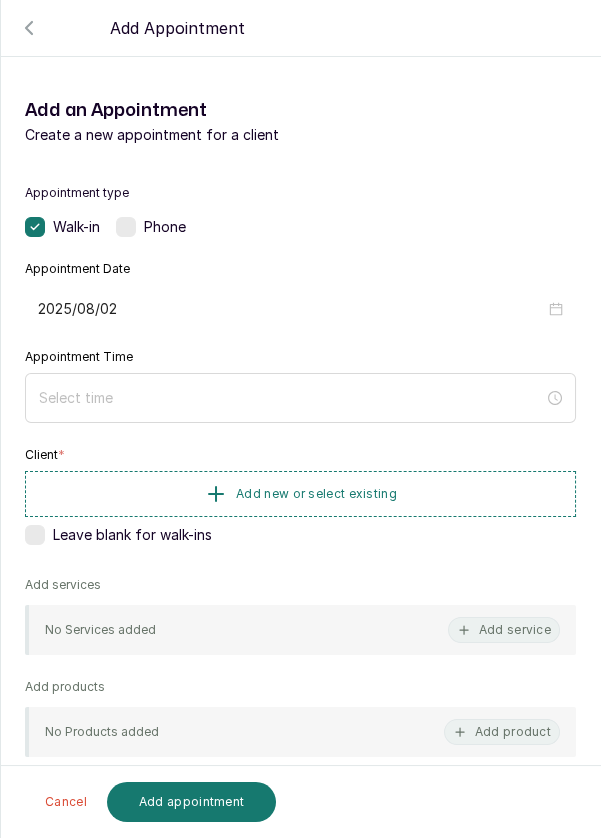 type on "2025/08/02" 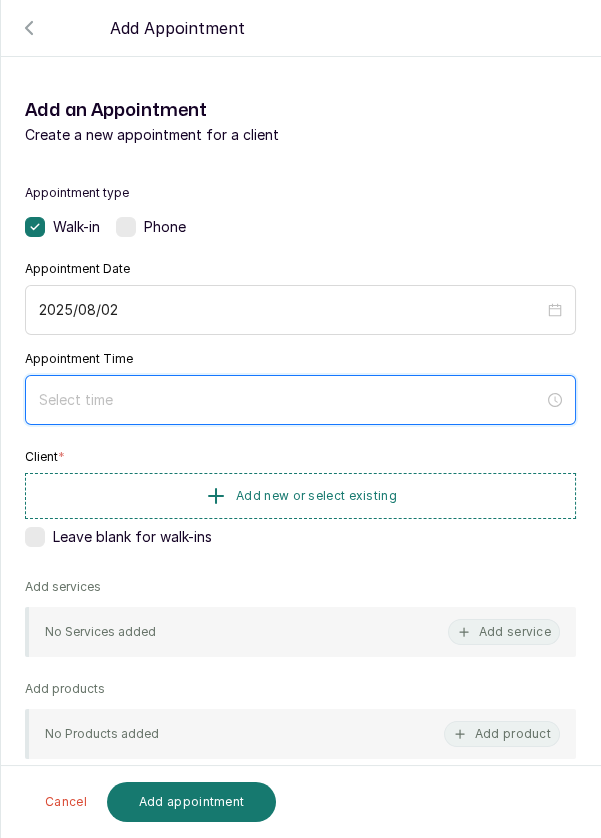 click at bounding box center (291, 400) 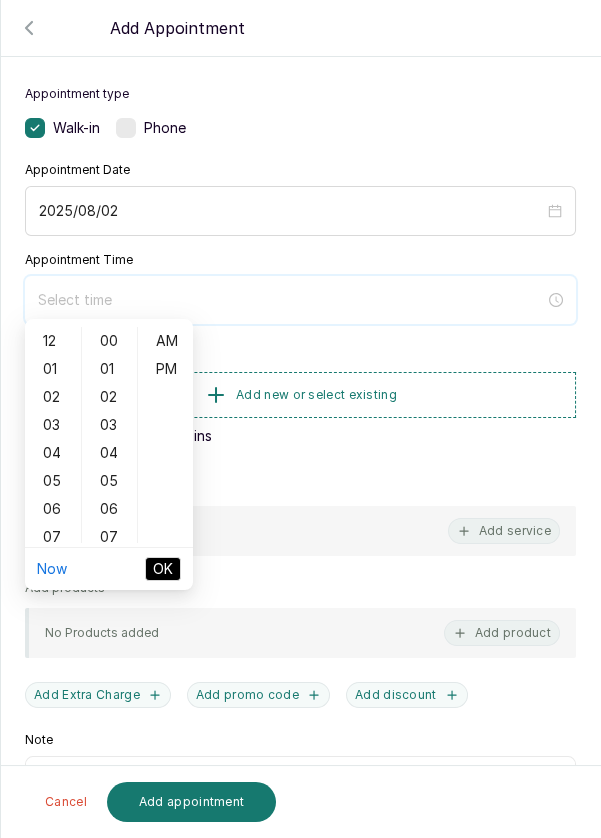 scroll, scrollTop: 113, scrollLeft: 0, axis: vertical 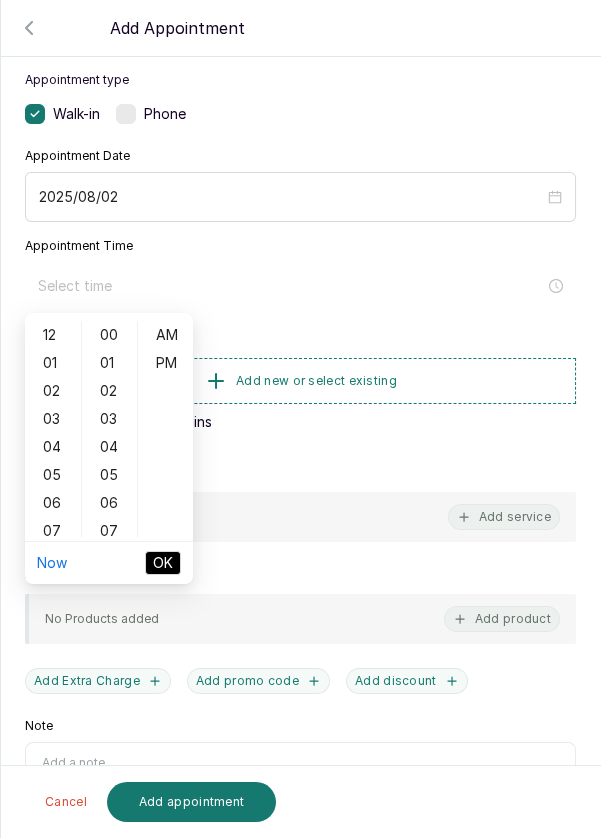 click on "02" at bounding box center (53, 391) 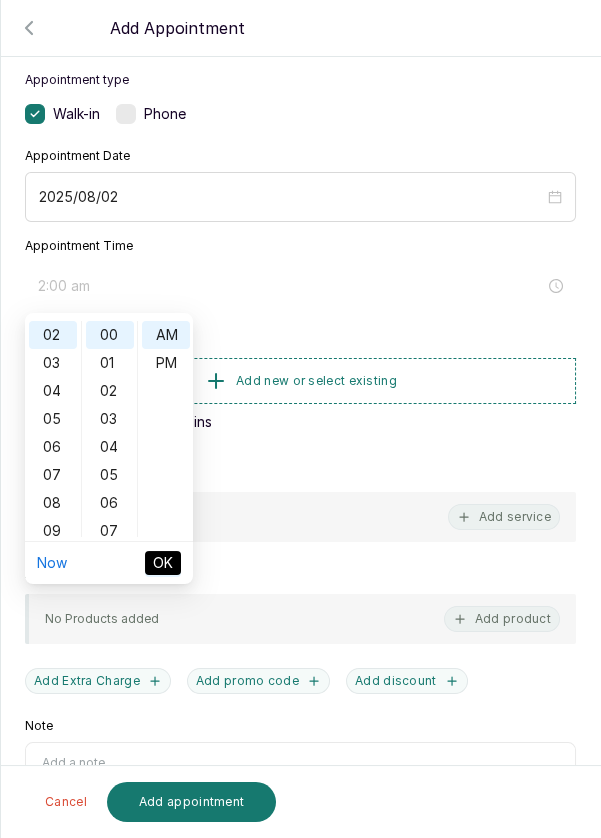 scroll, scrollTop: 56, scrollLeft: 0, axis: vertical 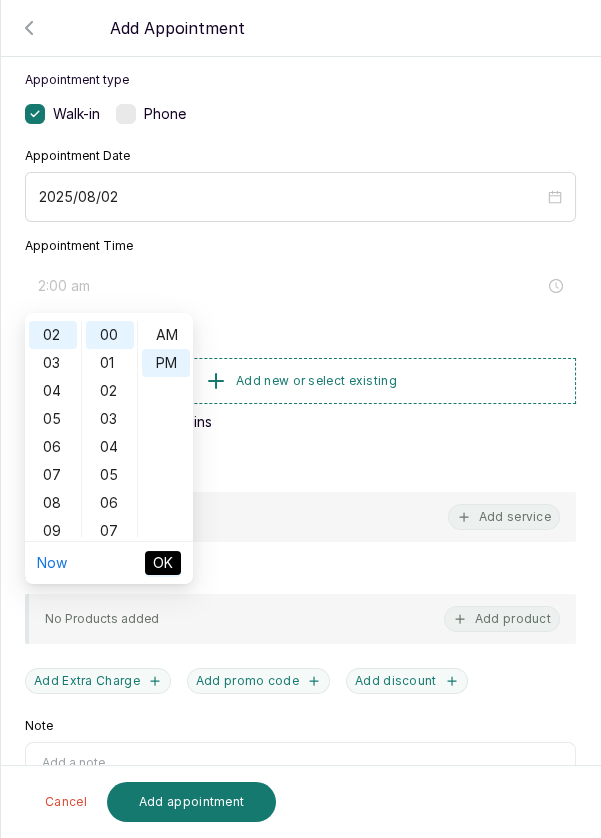 type on "2:00 pm" 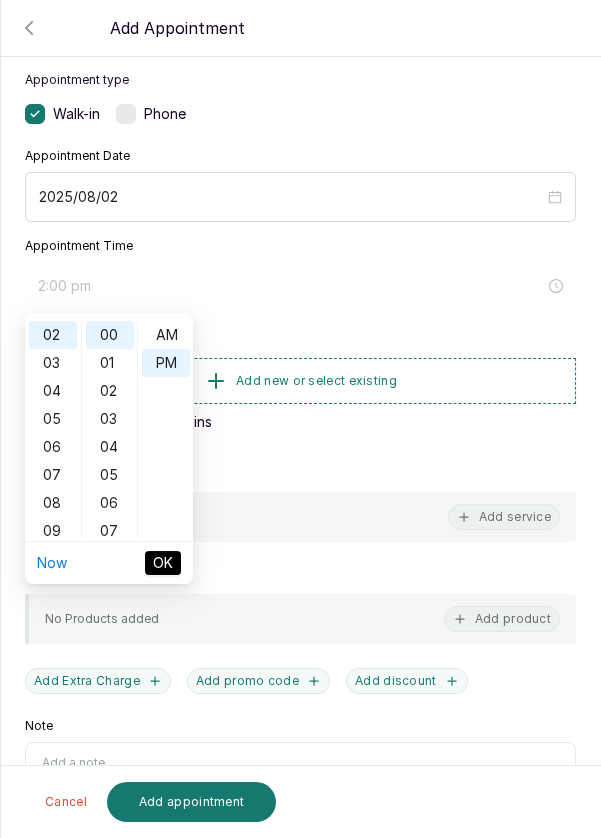 click on "OK" at bounding box center (163, 563) 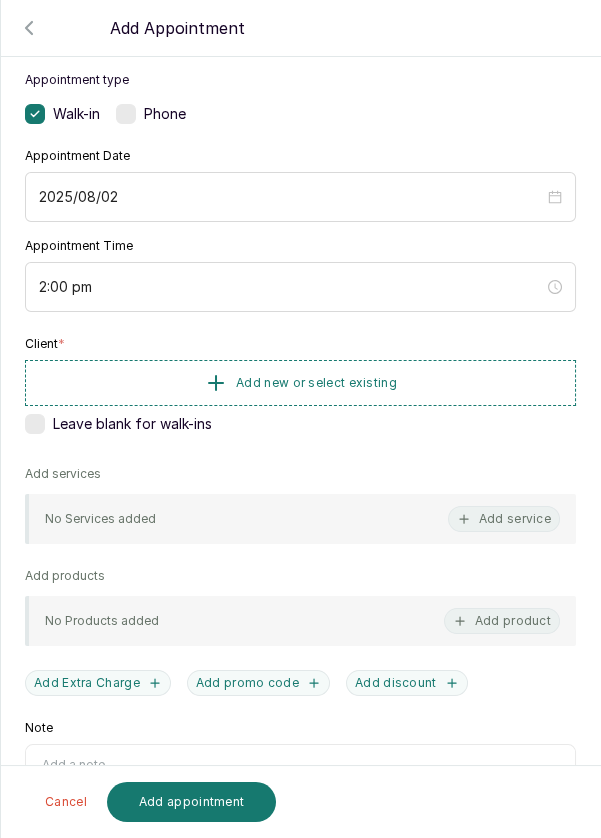 click on "Add new or select existing" at bounding box center (300, 383) 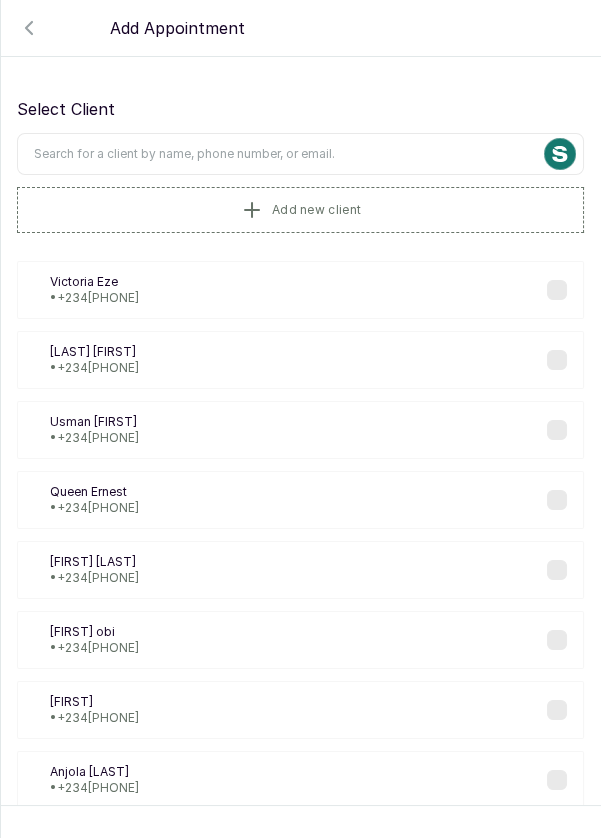 scroll, scrollTop: 3, scrollLeft: 0, axis: vertical 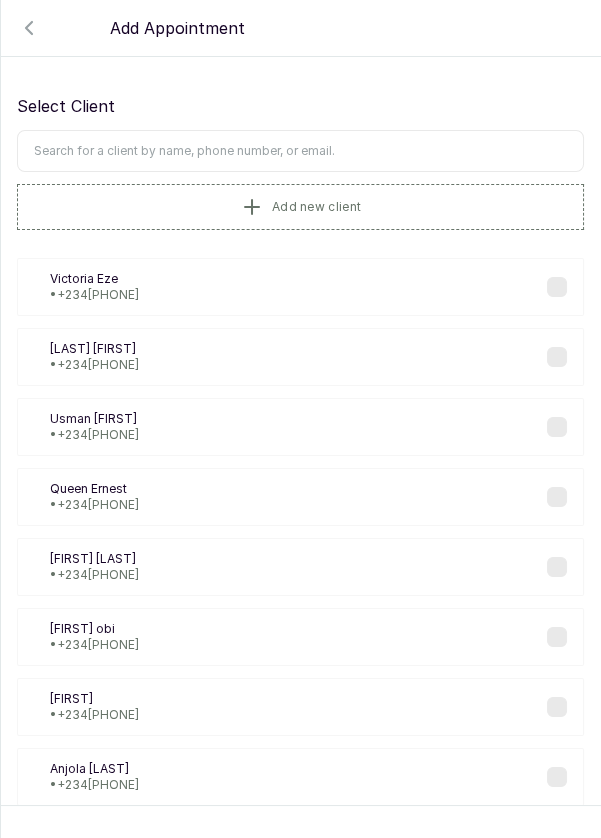click at bounding box center (300, 151) 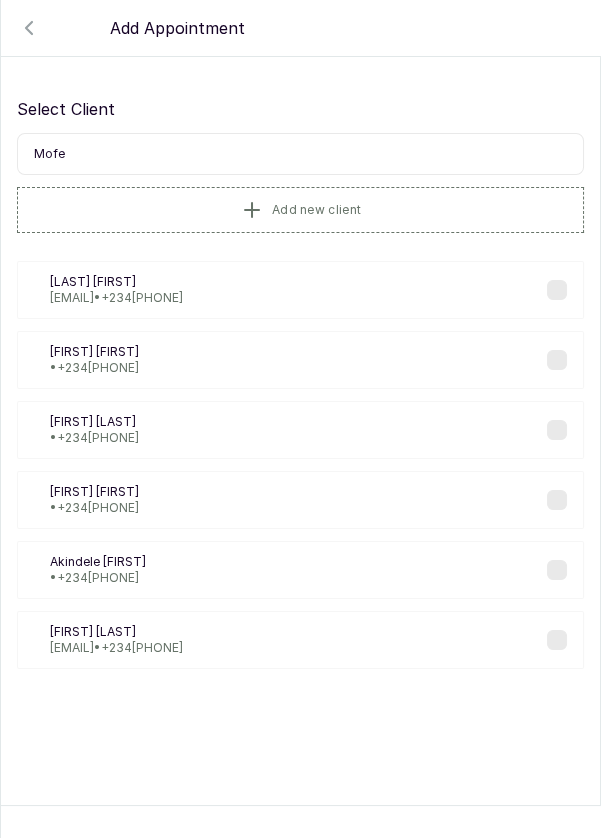 scroll, scrollTop: 0, scrollLeft: 0, axis: both 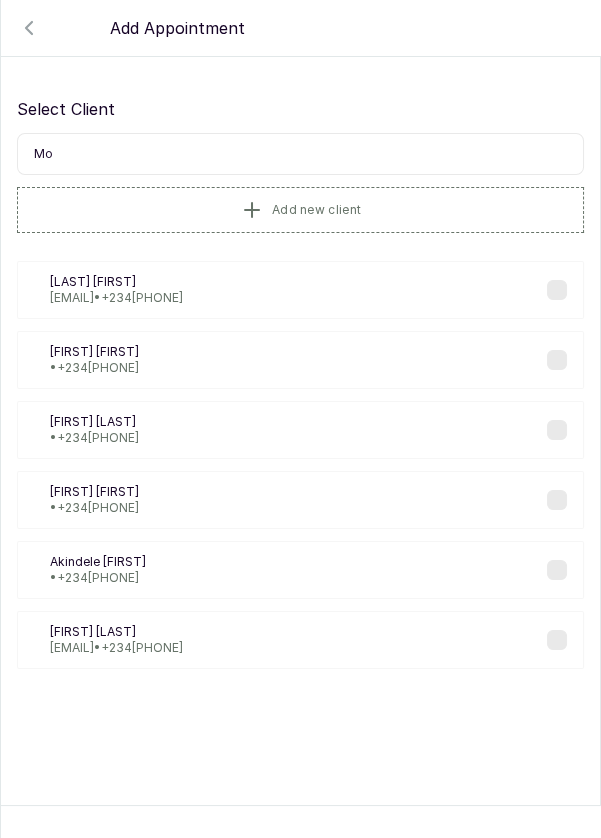 type on "M" 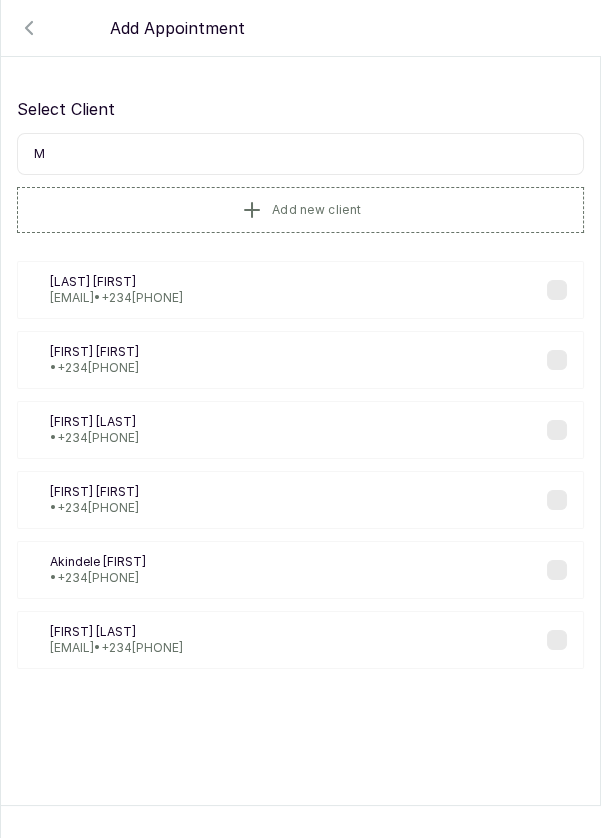 type 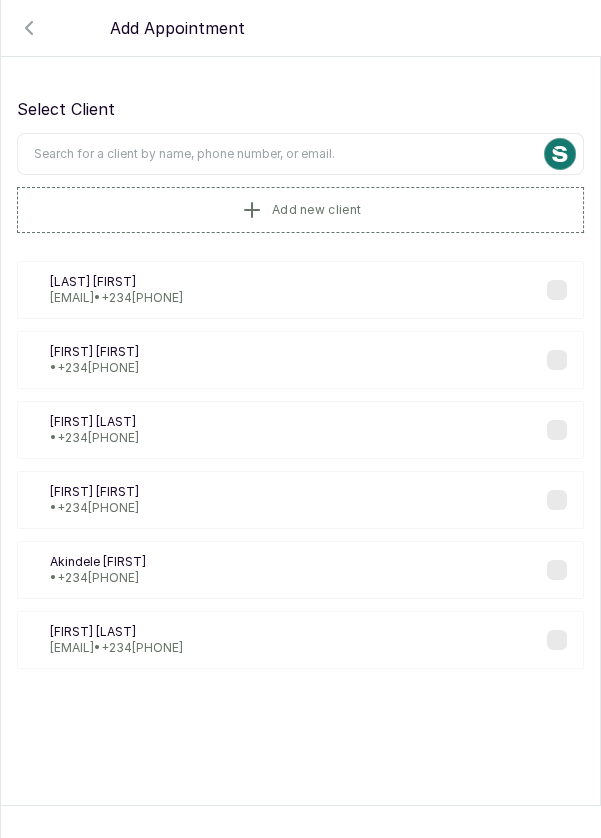 click on "Add new client" at bounding box center [300, 210] 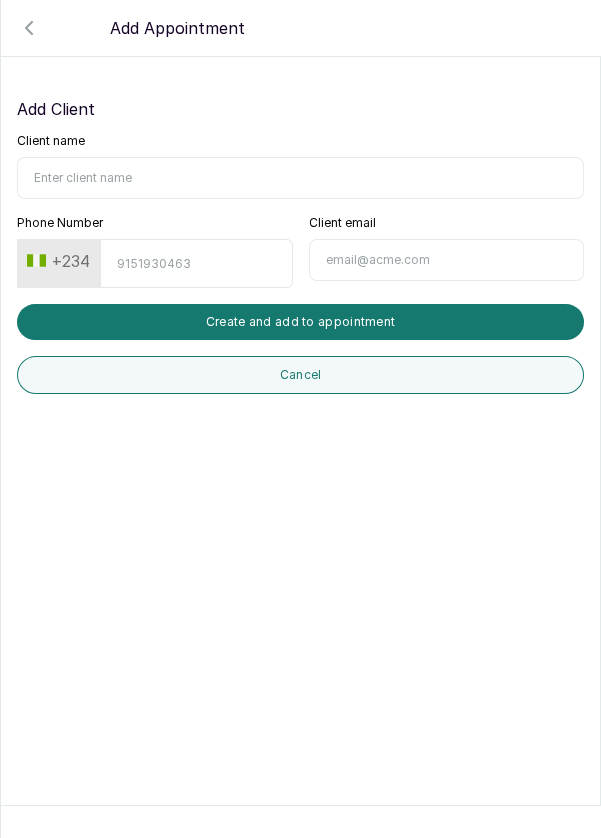 click on "Client name" at bounding box center (300, 178) 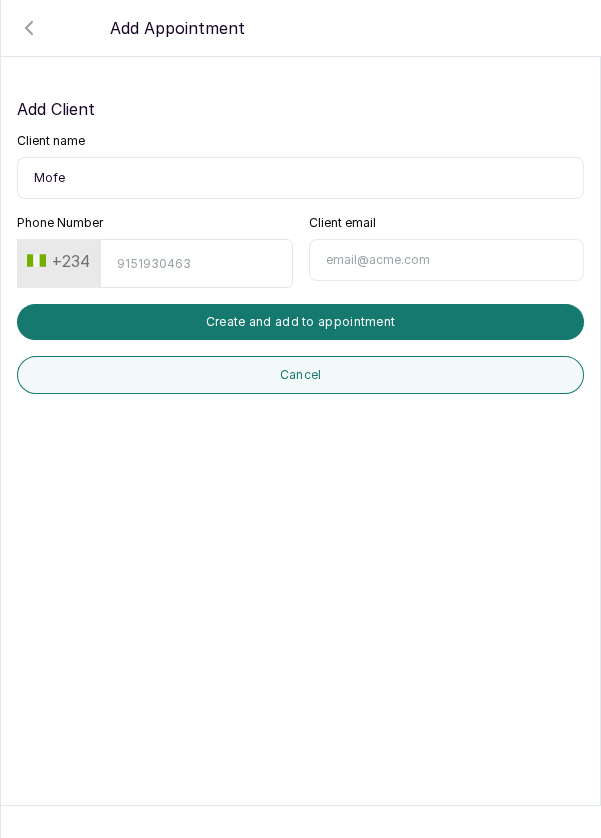 type on "Mofe" 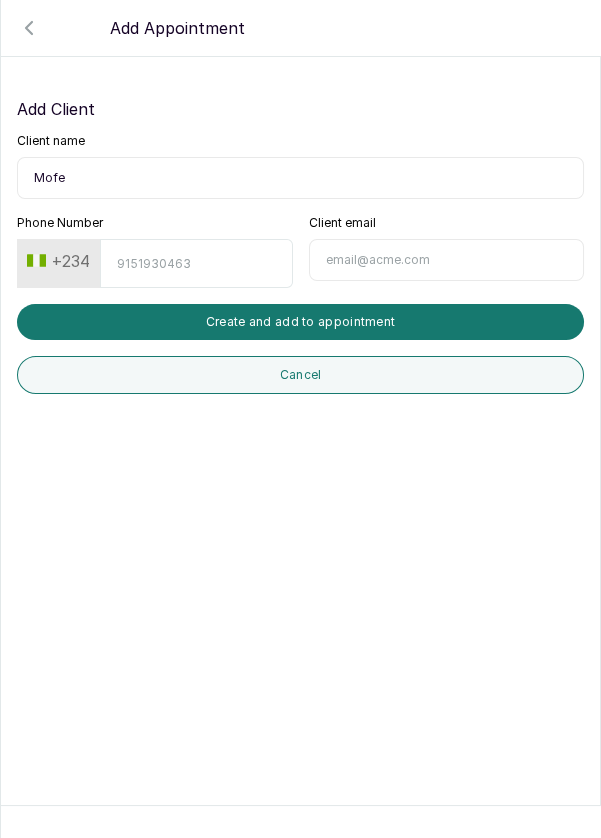 click on "Phone Number" at bounding box center [196, 263] 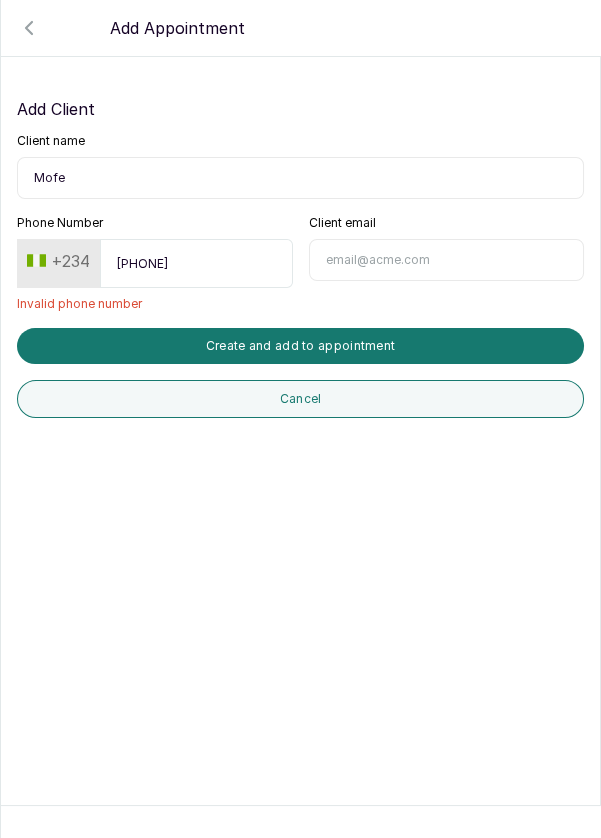 type on "8167657561" 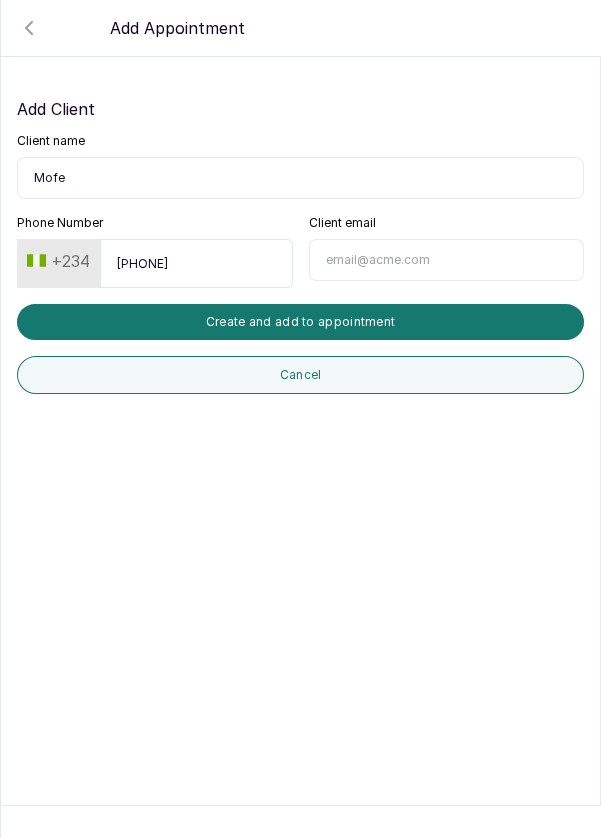 click on "Create and add to appointment" at bounding box center [300, 322] 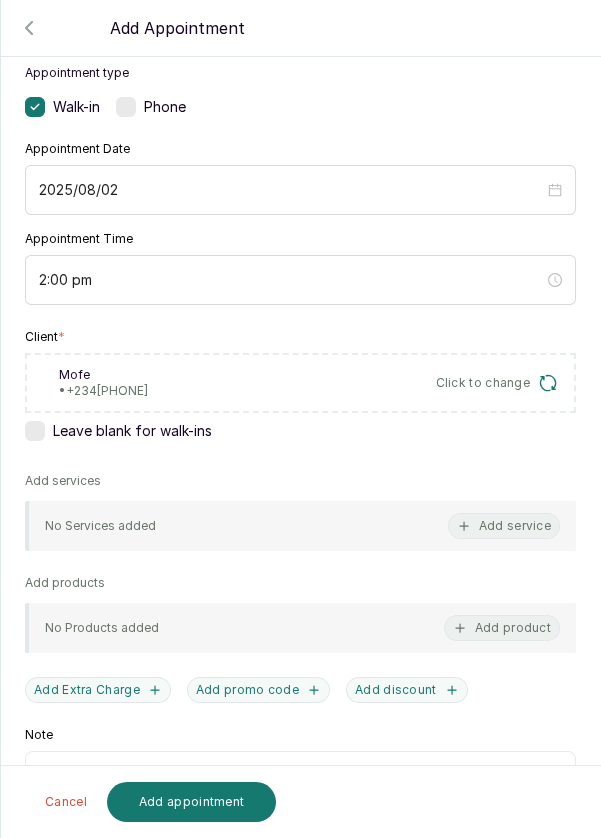 scroll, scrollTop: 177, scrollLeft: 0, axis: vertical 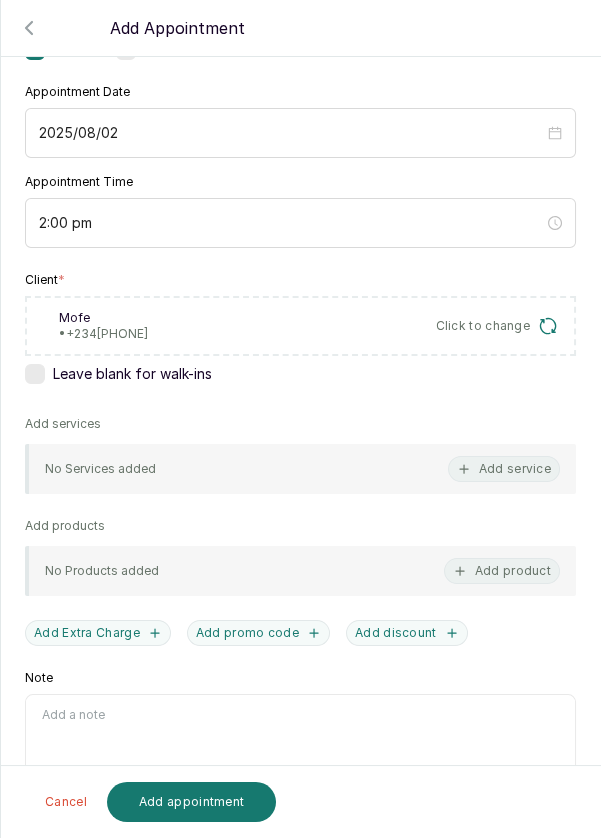 click on "Add service" at bounding box center [504, 469] 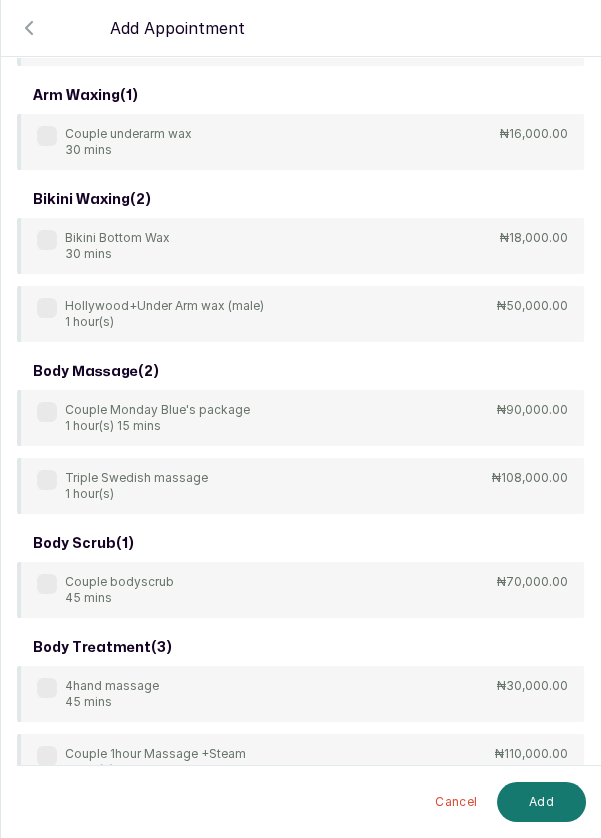 scroll, scrollTop: 0, scrollLeft: 0, axis: both 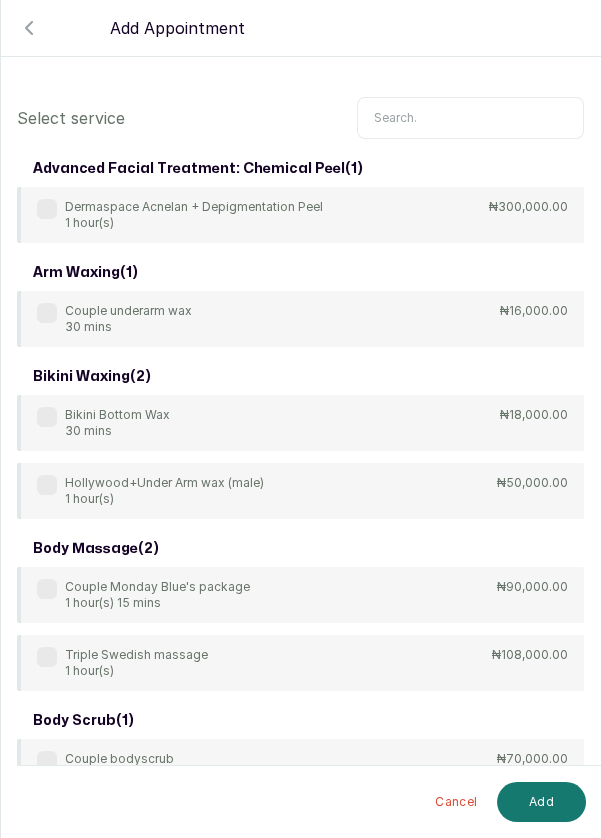 click at bounding box center [470, 118] 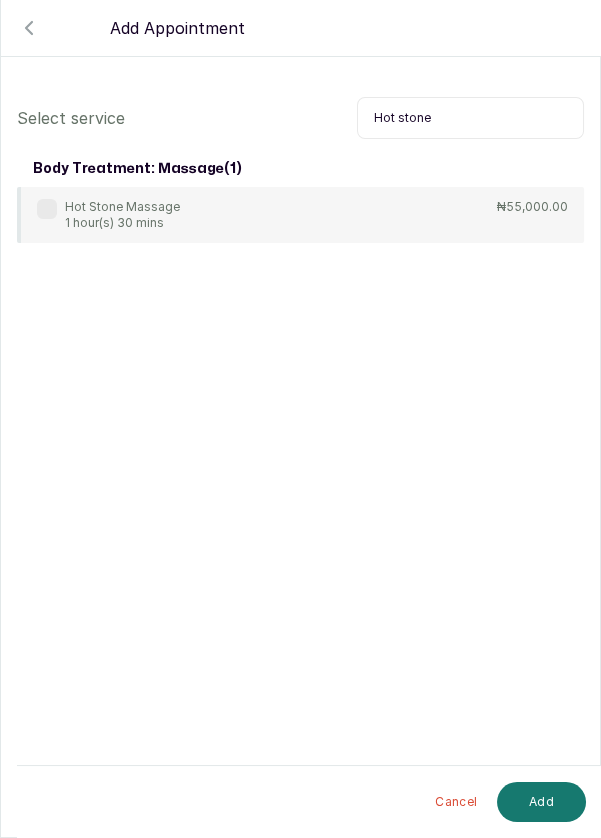 type on "Hot stone" 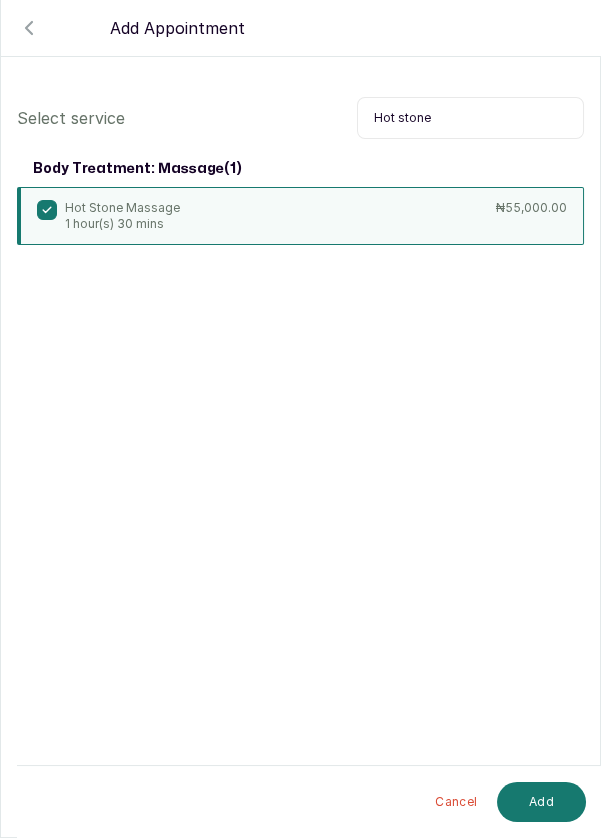 click on "Add" at bounding box center [541, 802] 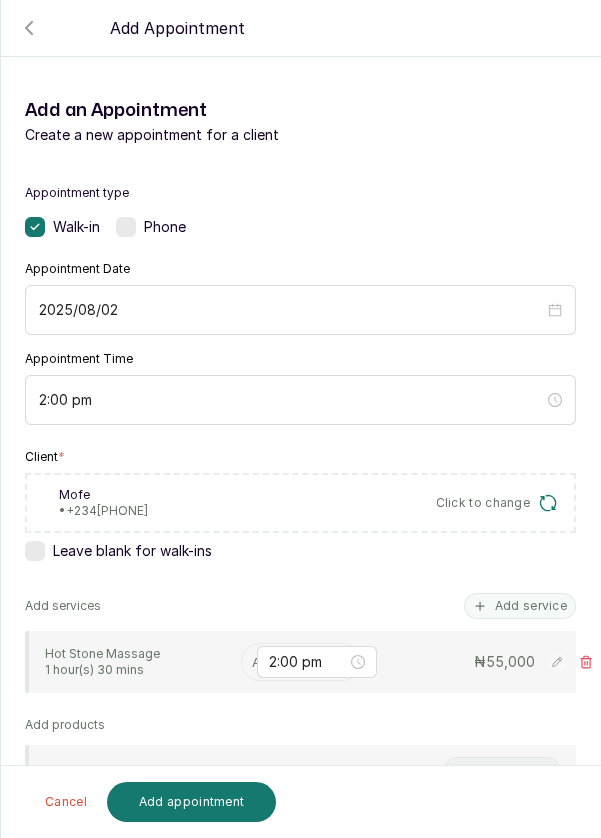 click at bounding box center (254, 662) 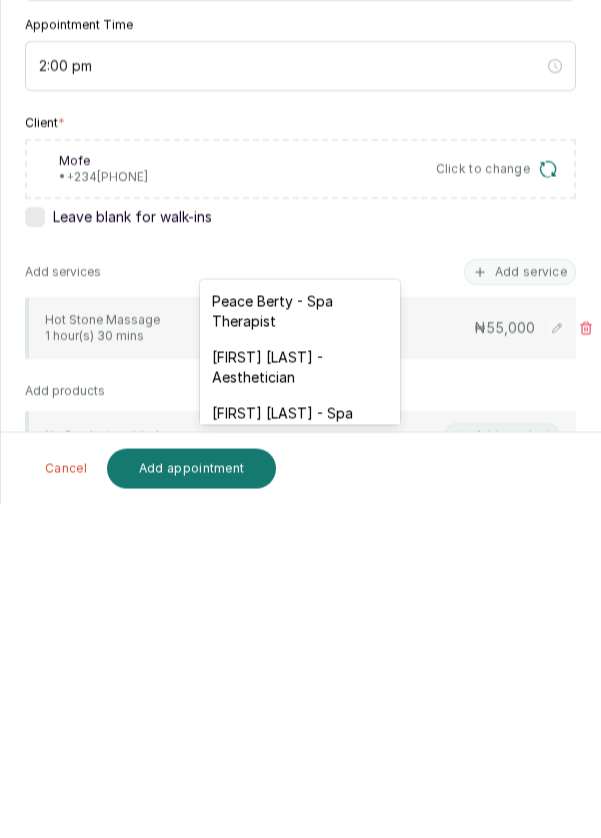 scroll, scrollTop: 72, scrollLeft: 0, axis: vertical 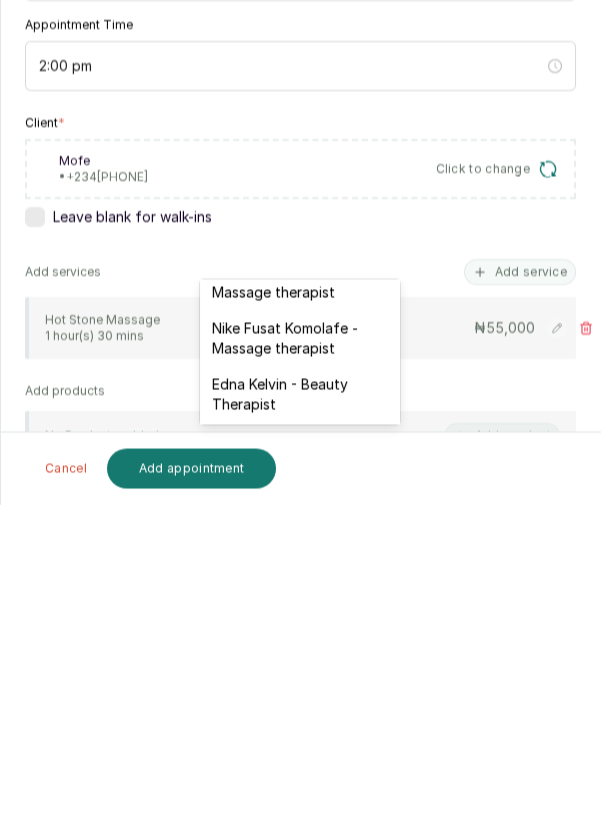 click on "Nike Fusat Komolafe - Massage therapist" at bounding box center [300, 672] 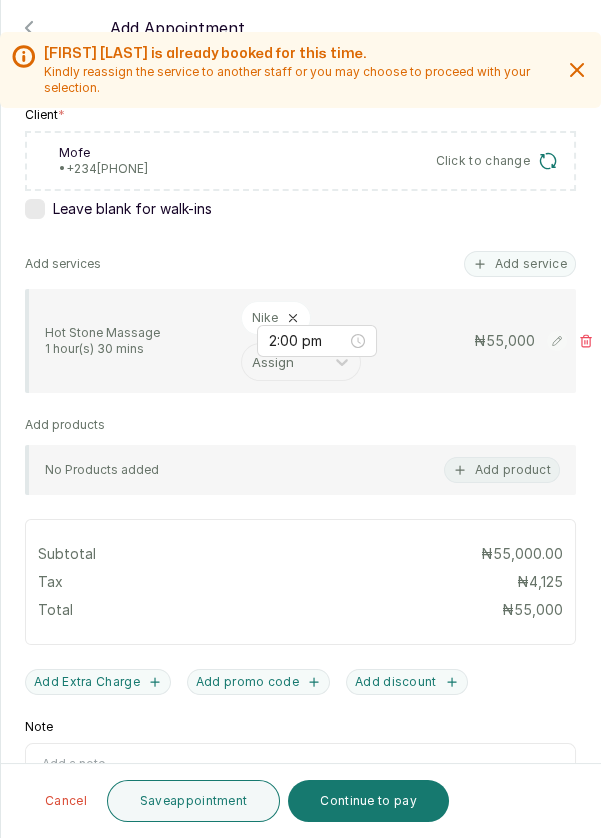 scroll, scrollTop: 389, scrollLeft: 0, axis: vertical 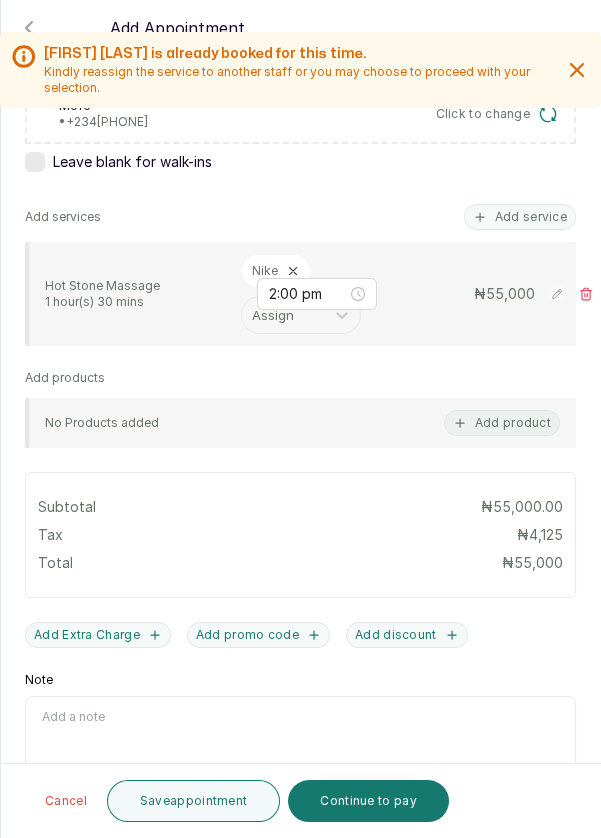 click on "Add discount" at bounding box center (407, 635) 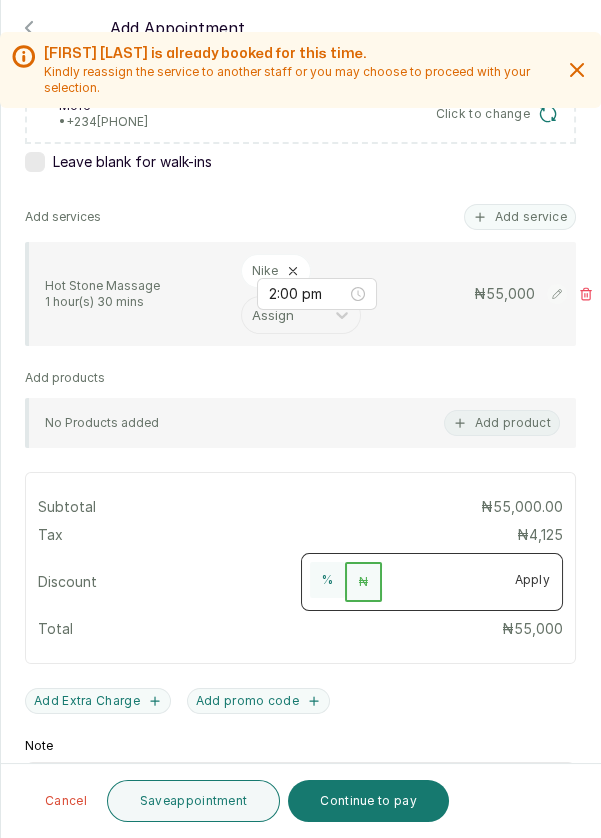 click at bounding box center (442, 578) 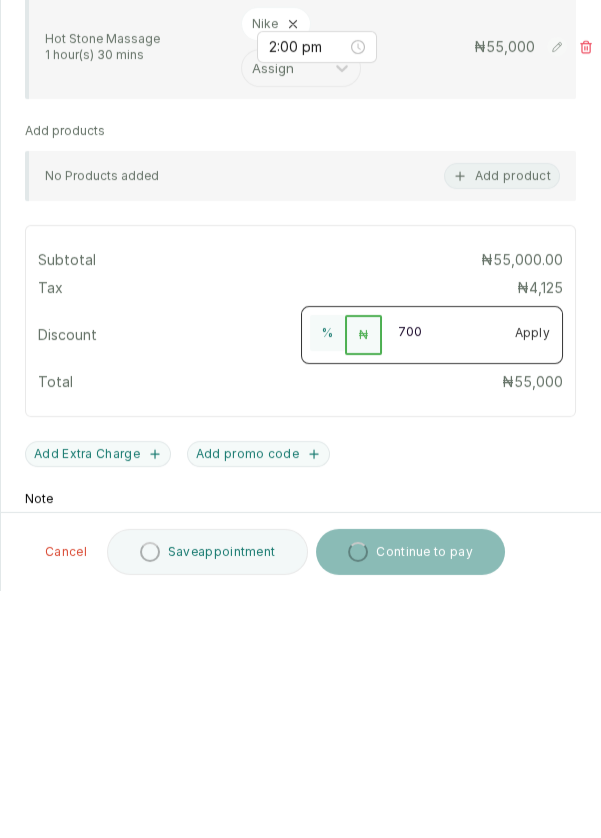 type on "7000" 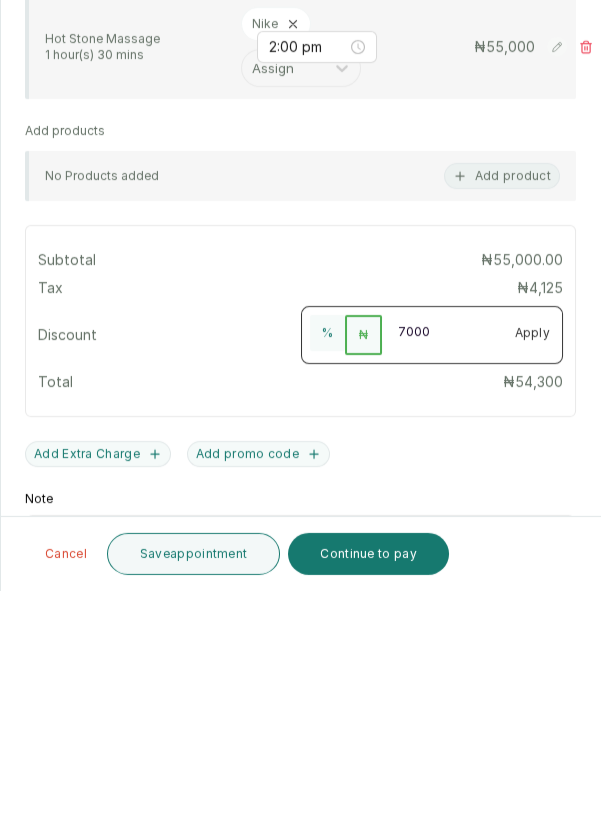 scroll, scrollTop: 454, scrollLeft: 0, axis: vertical 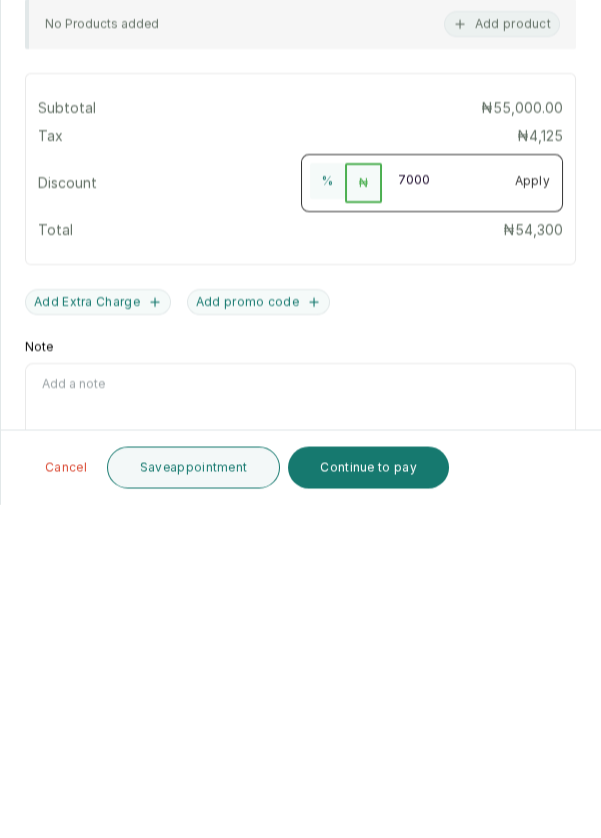 click on "Continue to pay" at bounding box center (368, 801) 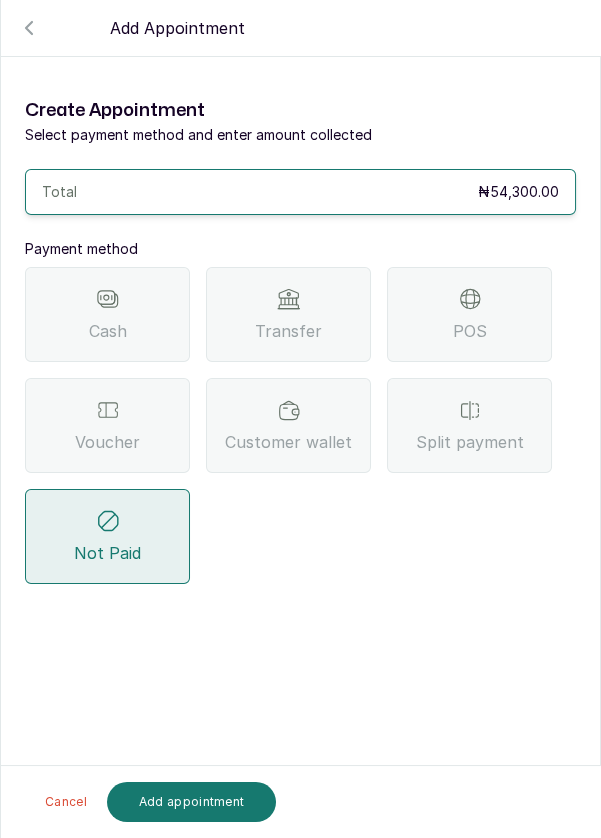 scroll, scrollTop: 0, scrollLeft: 0, axis: both 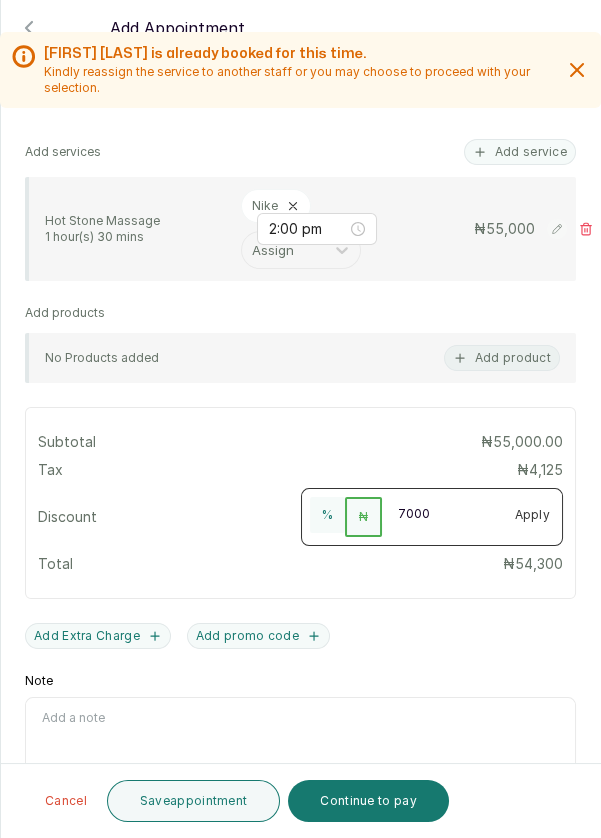 click on "Save  appointment" at bounding box center (194, 801) 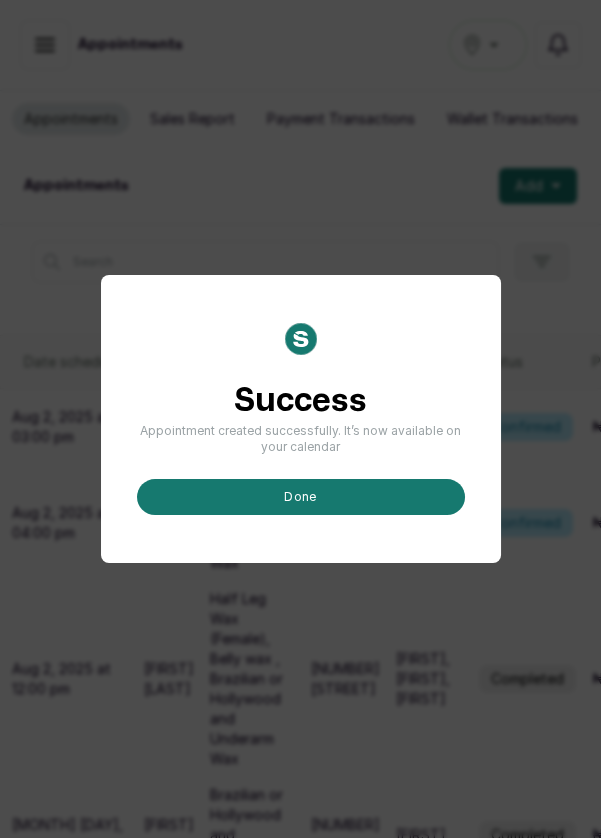 click on "done" at bounding box center (301, 497) 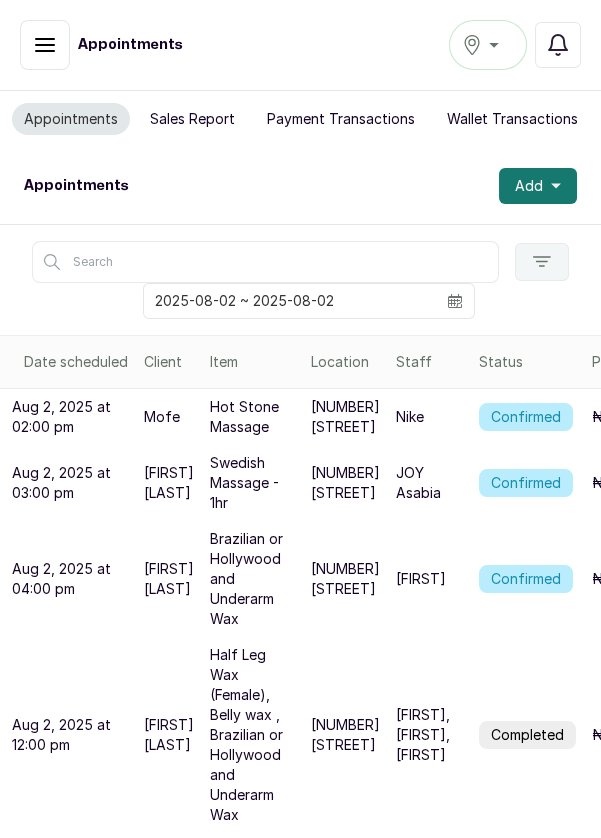 click on "Confirmed" at bounding box center [526, 417] 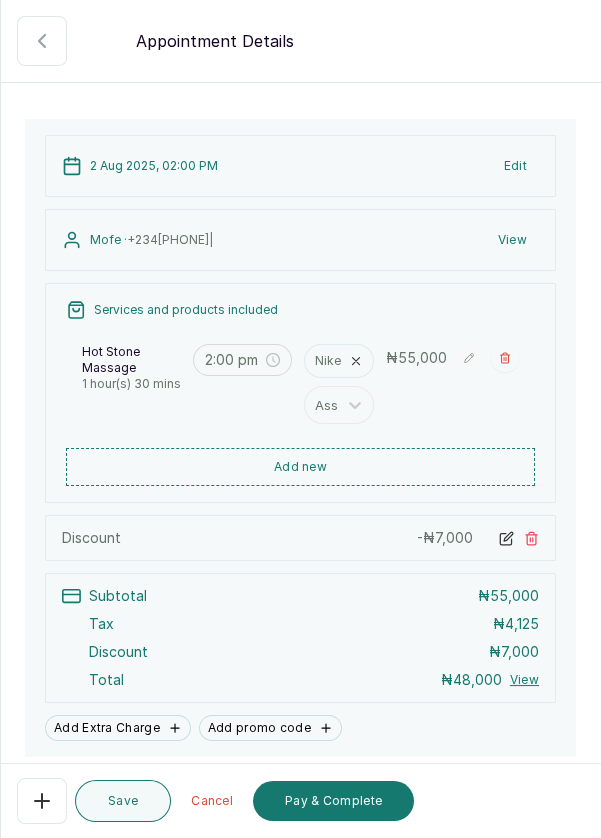 scroll, scrollTop: 144, scrollLeft: 0, axis: vertical 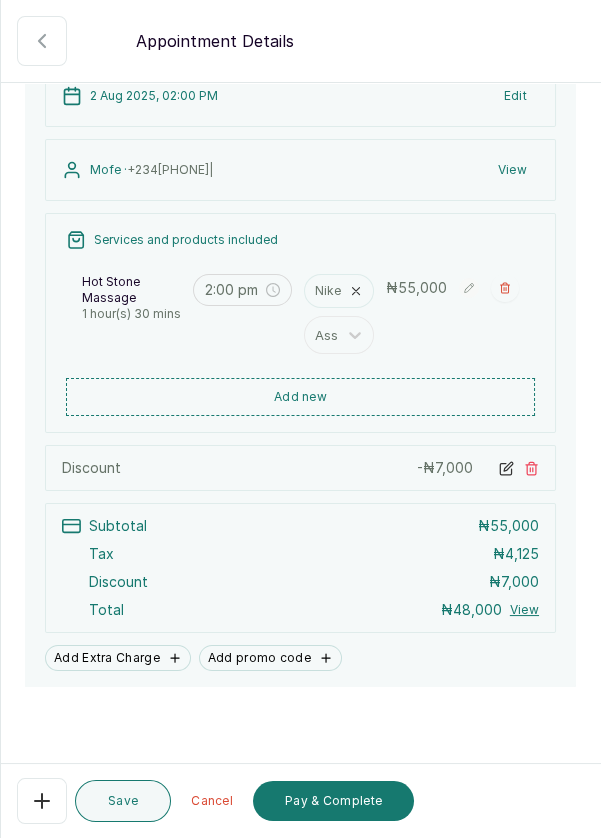 click on "Pay & Complete" at bounding box center (333, 801) 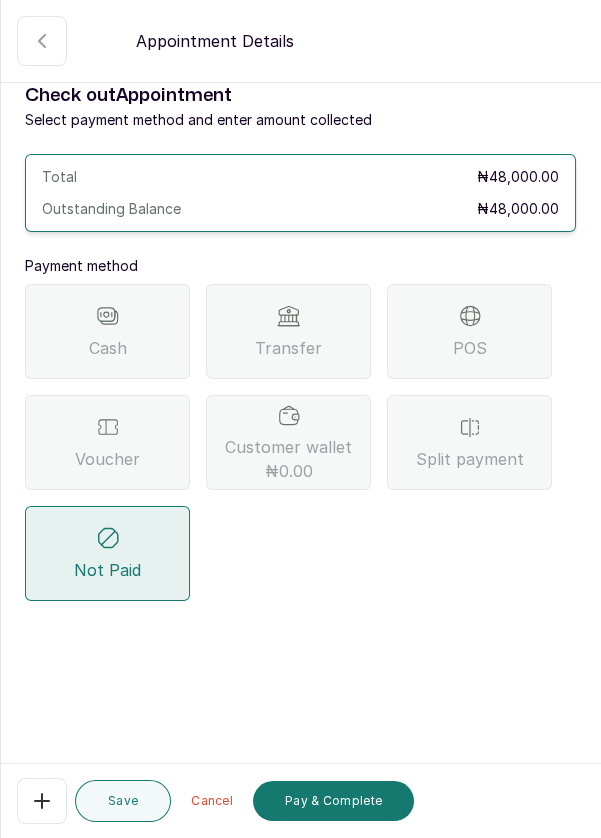 scroll, scrollTop: 0, scrollLeft: 0, axis: both 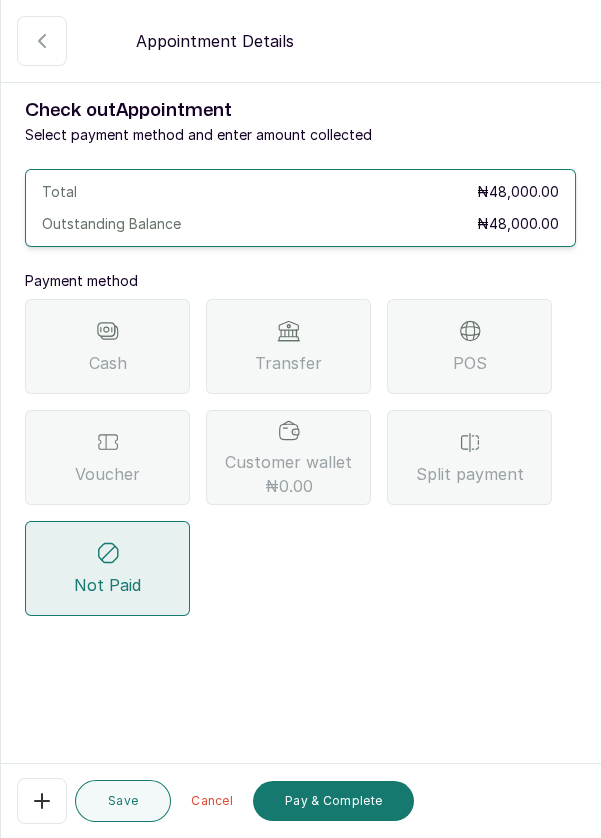 click on "Voucher" at bounding box center [107, 474] 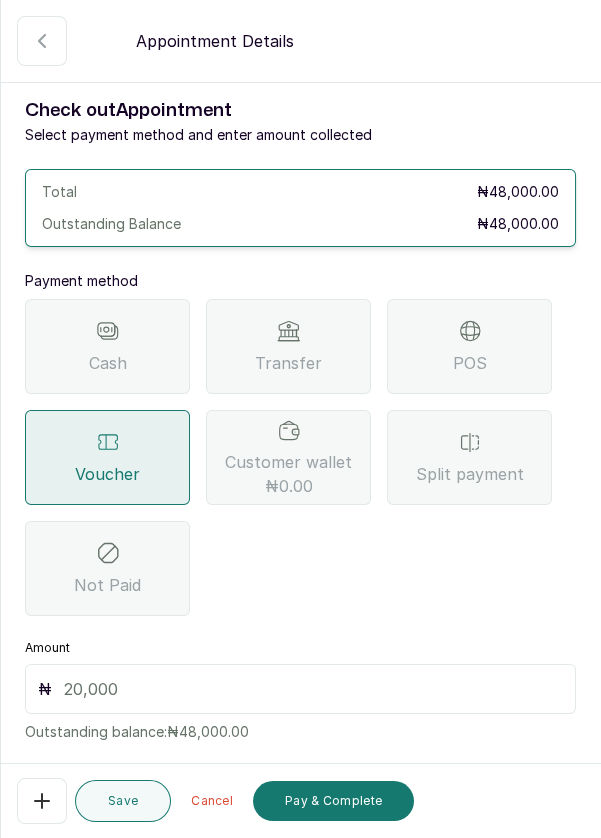 click at bounding box center (313, 689) 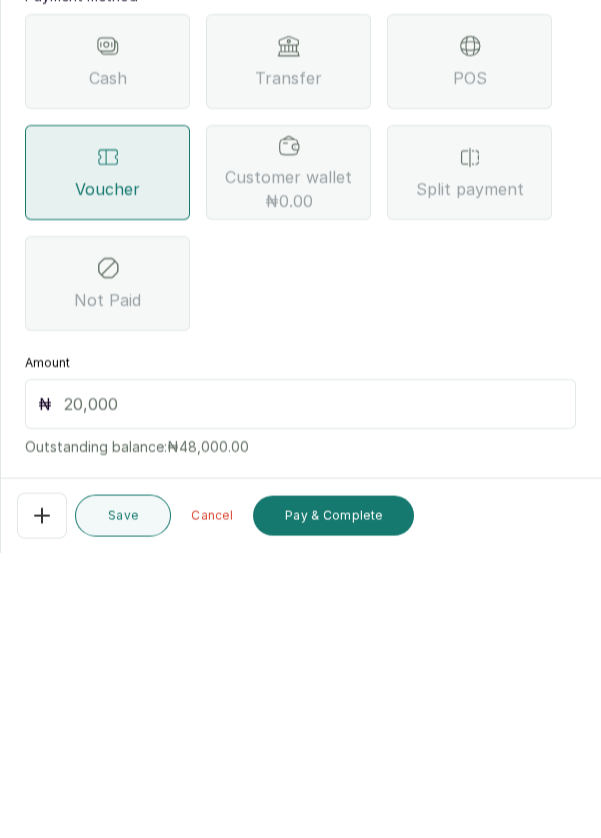 scroll, scrollTop: 96, scrollLeft: 0, axis: vertical 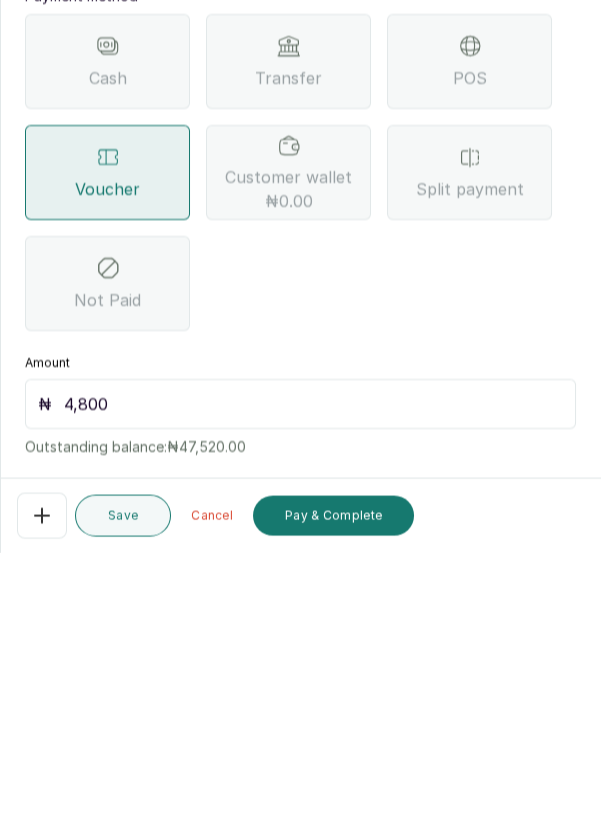 type on "48,000" 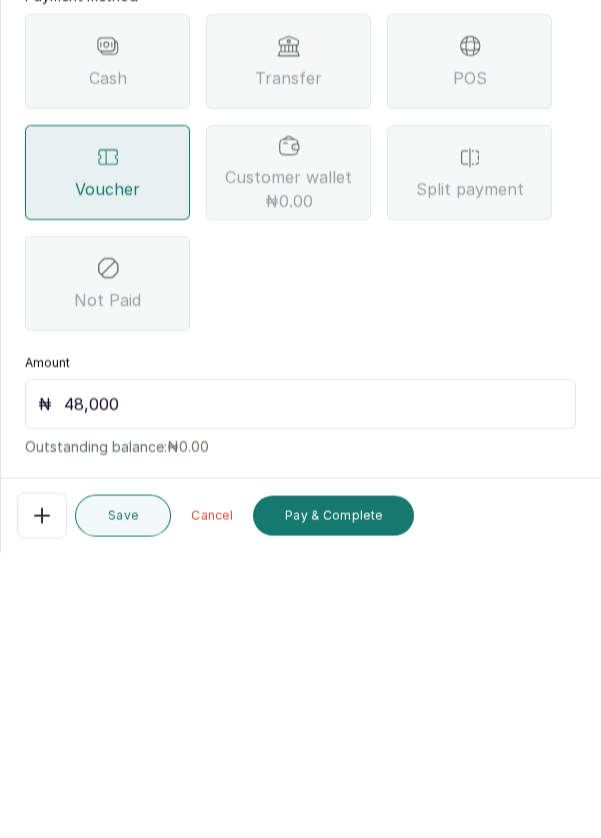 scroll, scrollTop: 42, scrollLeft: 0, axis: vertical 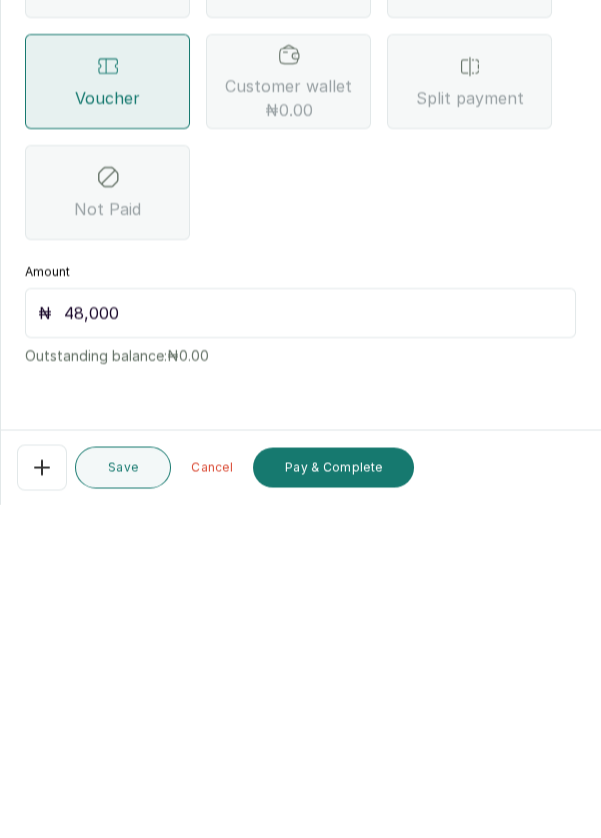 click on "Pay & Complete" at bounding box center [333, 801] 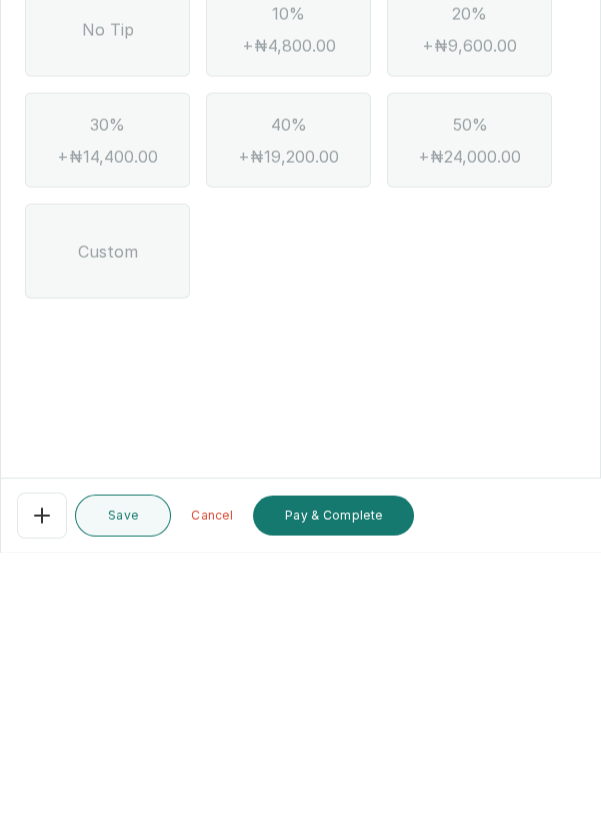 scroll, scrollTop: 0, scrollLeft: 0, axis: both 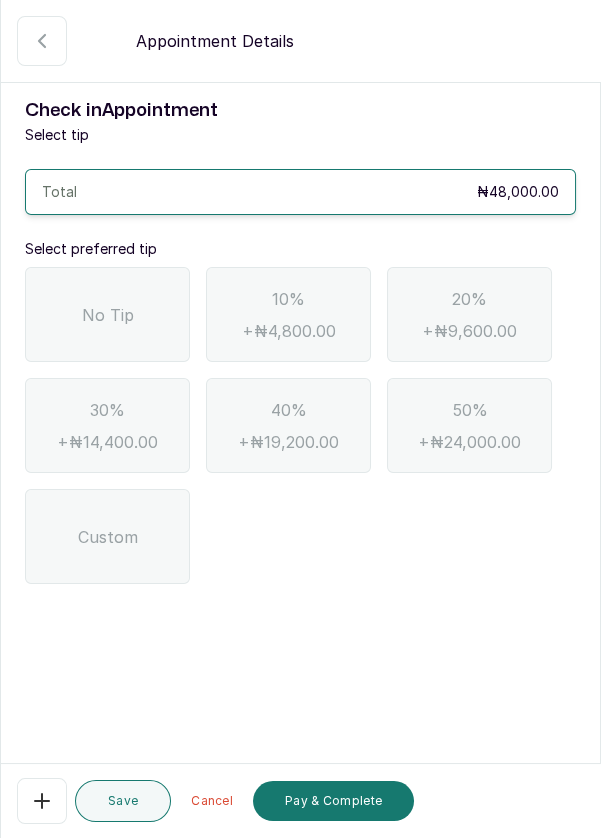 click on "No Tip" at bounding box center (107, 314) 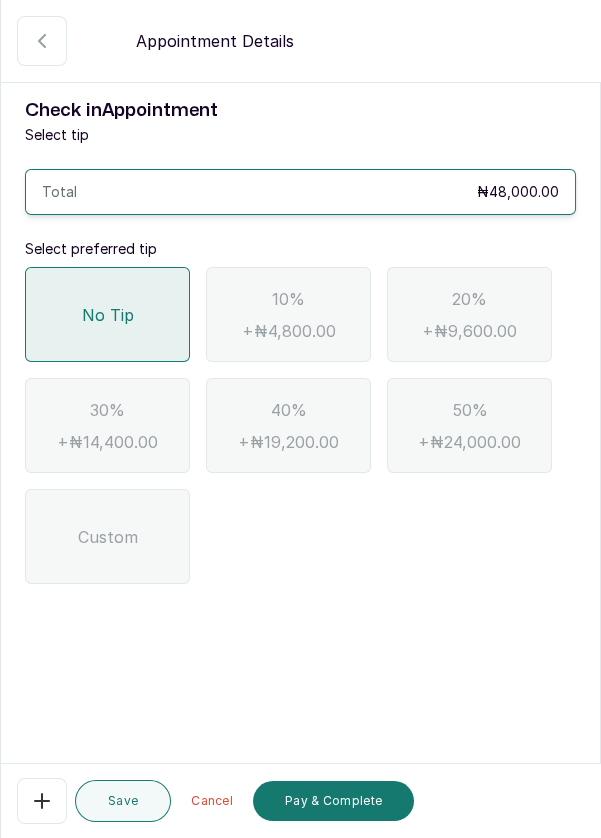 click on "Pay & Complete" at bounding box center [333, 801] 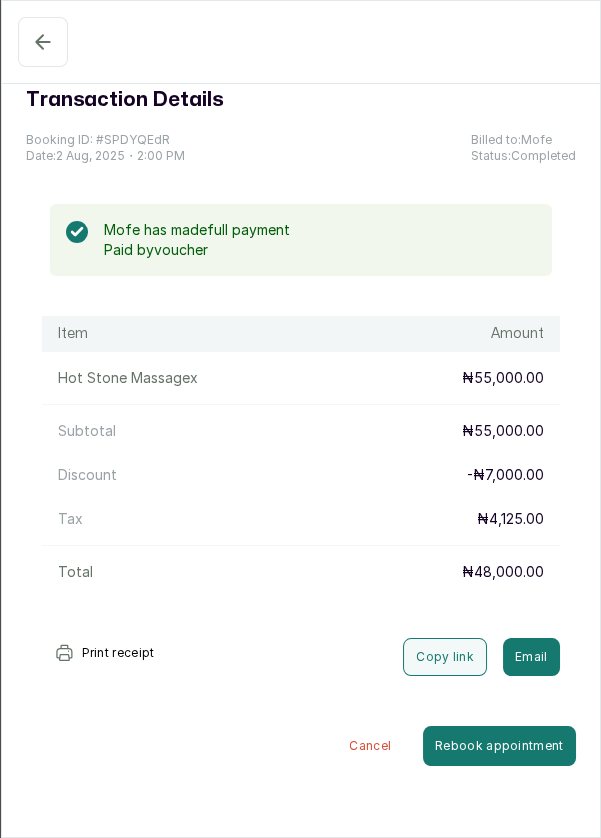 click 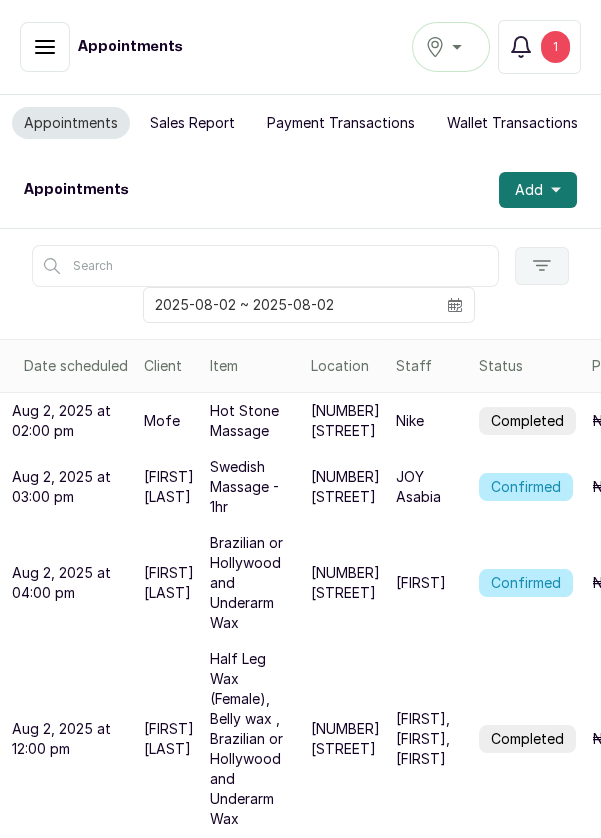 click on "Notifications 1" at bounding box center [539, 47] 